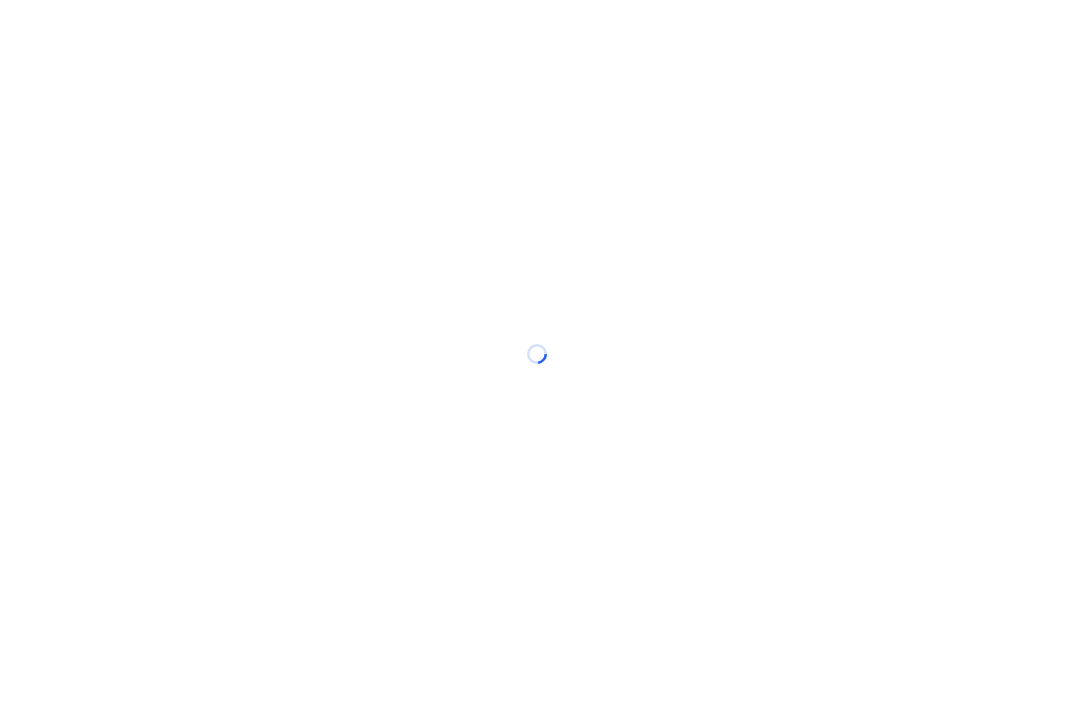 scroll, scrollTop: 0, scrollLeft: 0, axis: both 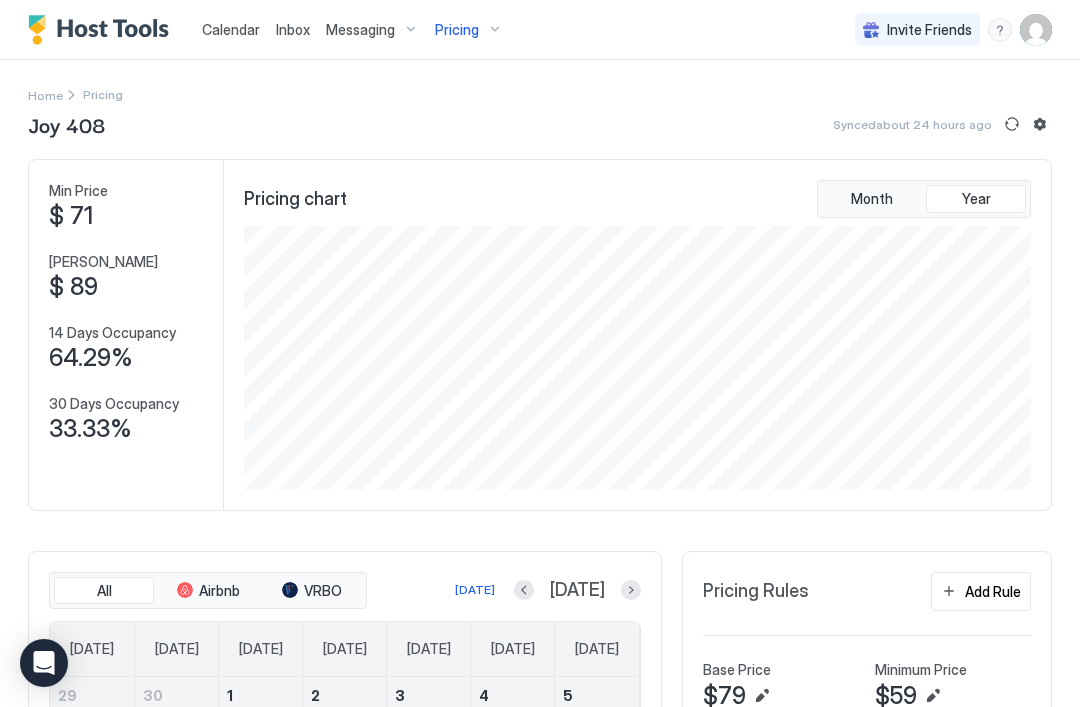 click on "Pricing" at bounding box center [469, 30] 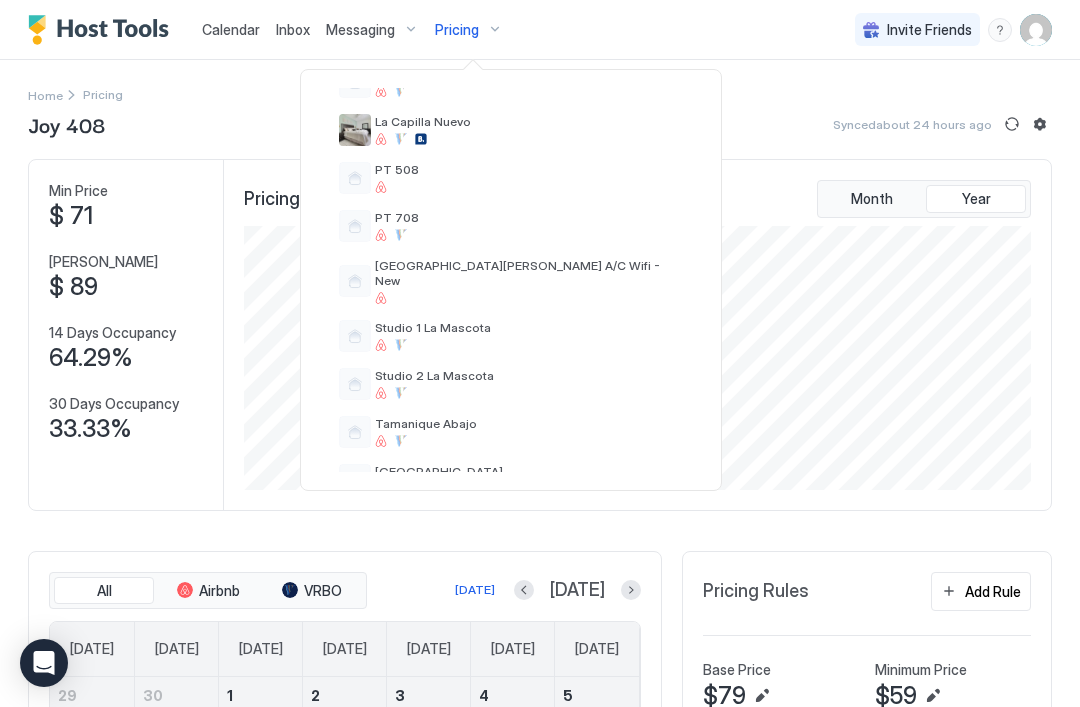 scroll, scrollTop: 599, scrollLeft: 0, axis: vertical 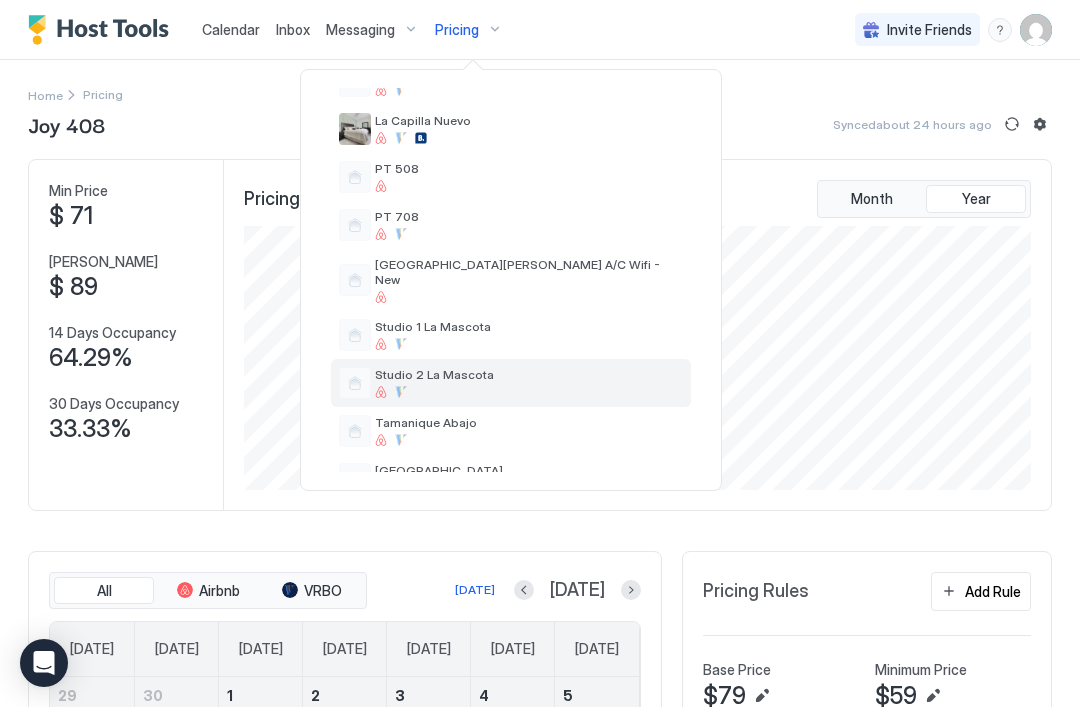 click on "Studio 2 La Mascota" at bounding box center [511, 383] 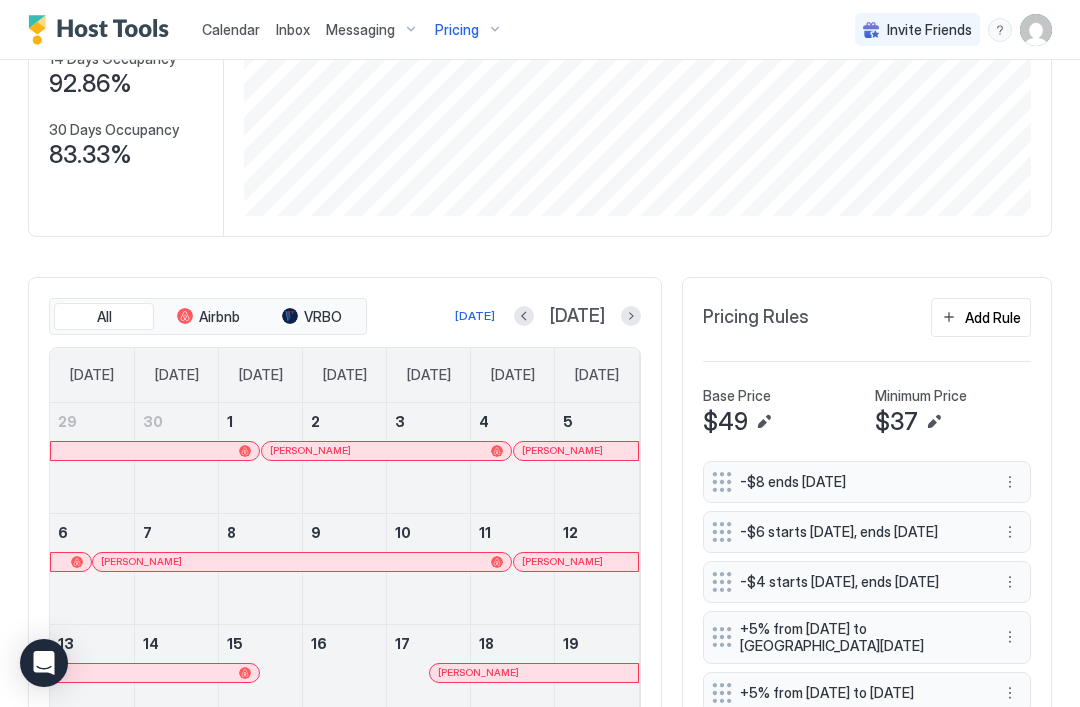 scroll, scrollTop: 244, scrollLeft: 0, axis: vertical 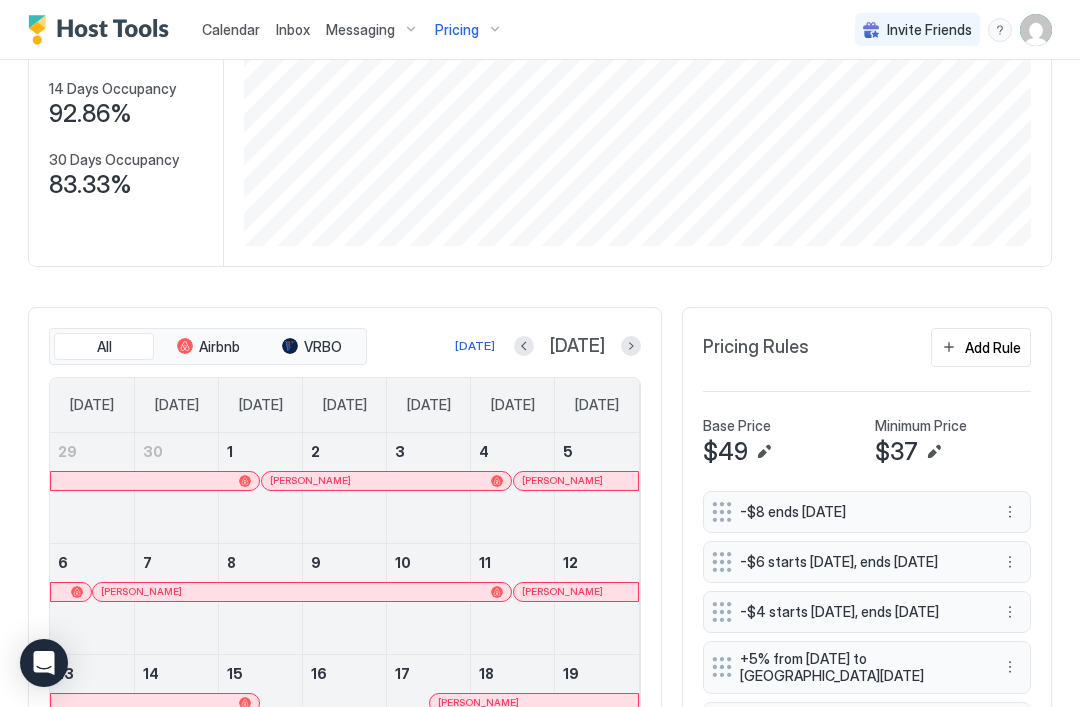click at bounding box center [631, 346] 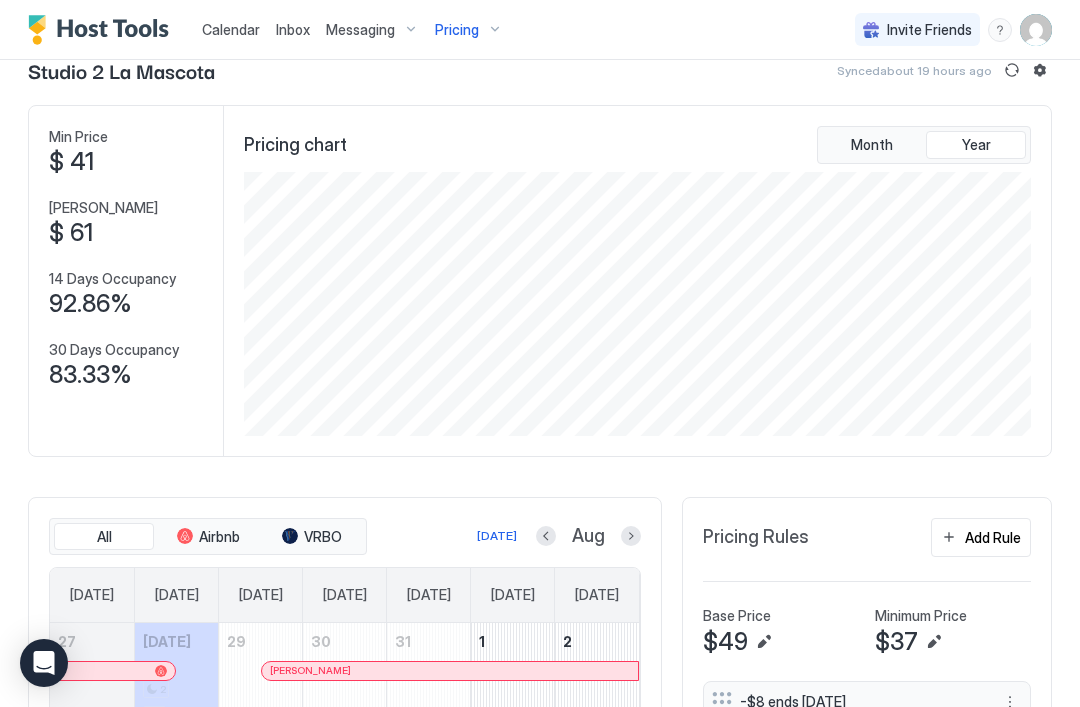 scroll, scrollTop: 34, scrollLeft: 0, axis: vertical 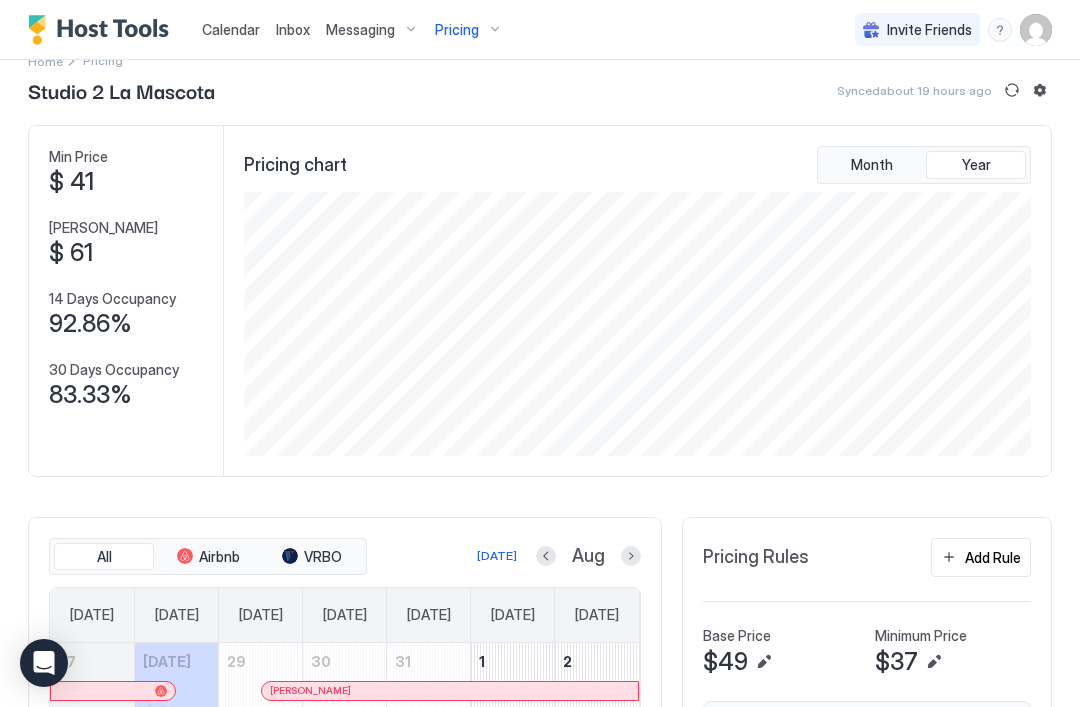 click on "Pricing" at bounding box center [469, 30] 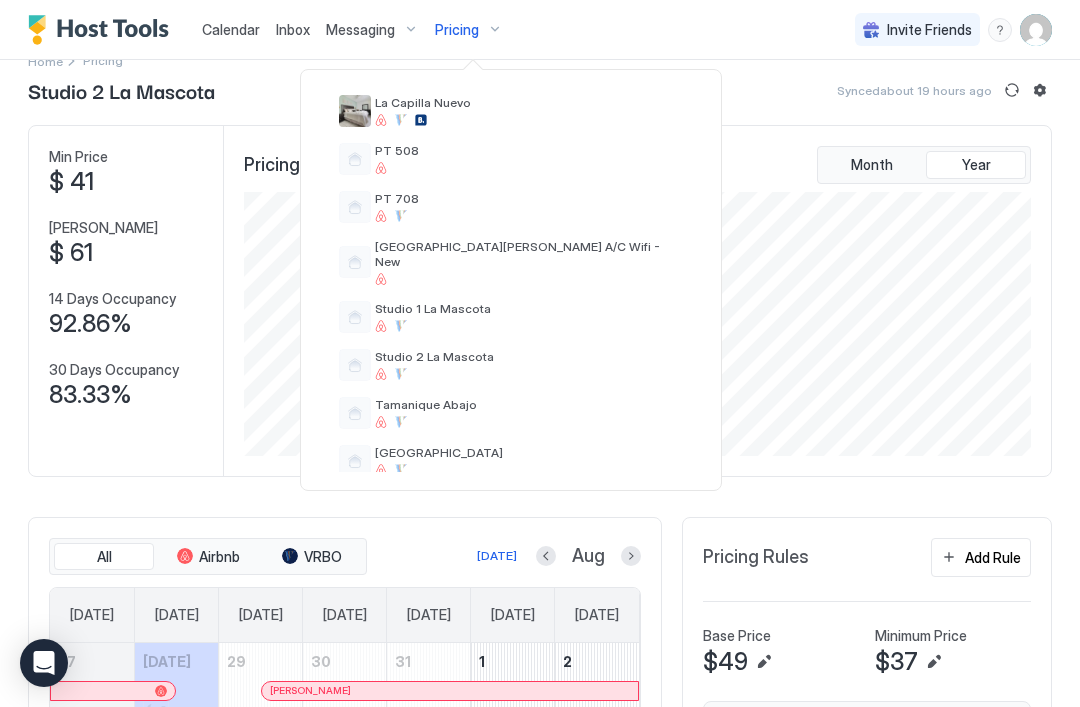 scroll, scrollTop: 616, scrollLeft: 0, axis: vertical 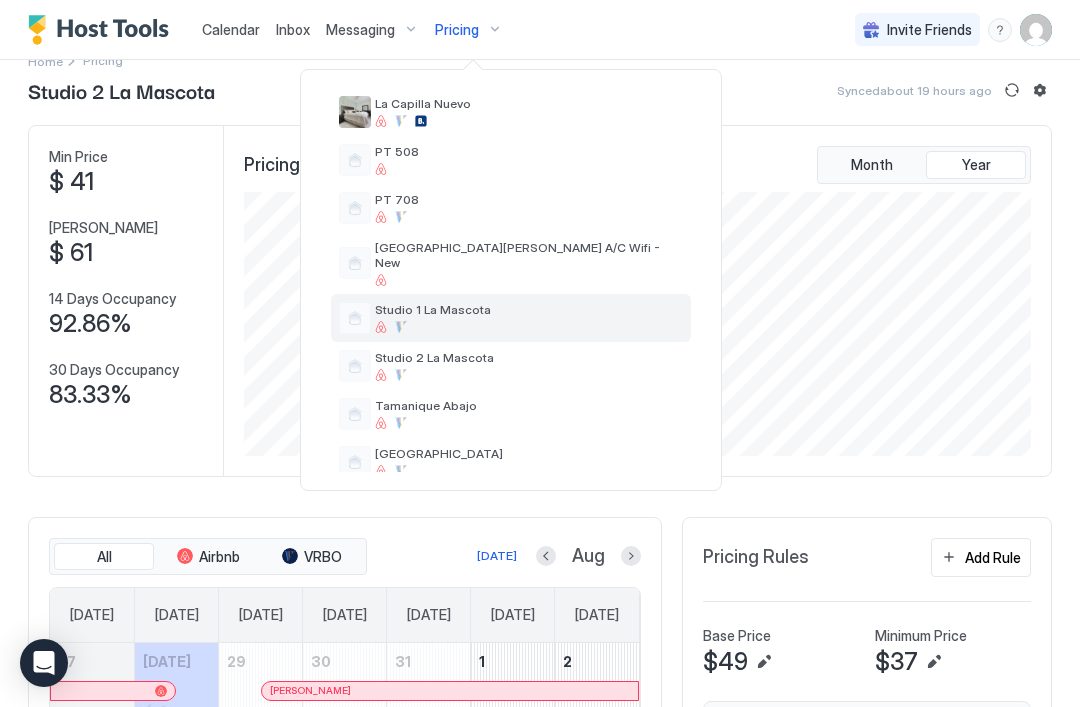 click on "Studio 1 La Mascota" at bounding box center [511, 318] 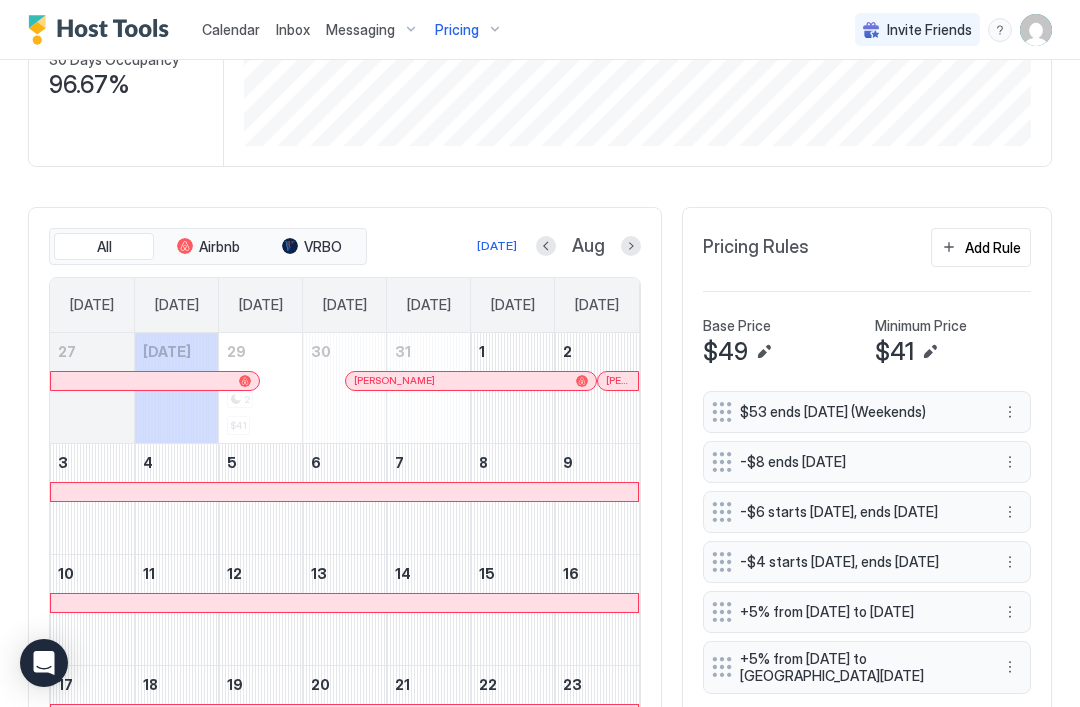 scroll, scrollTop: 346, scrollLeft: 0, axis: vertical 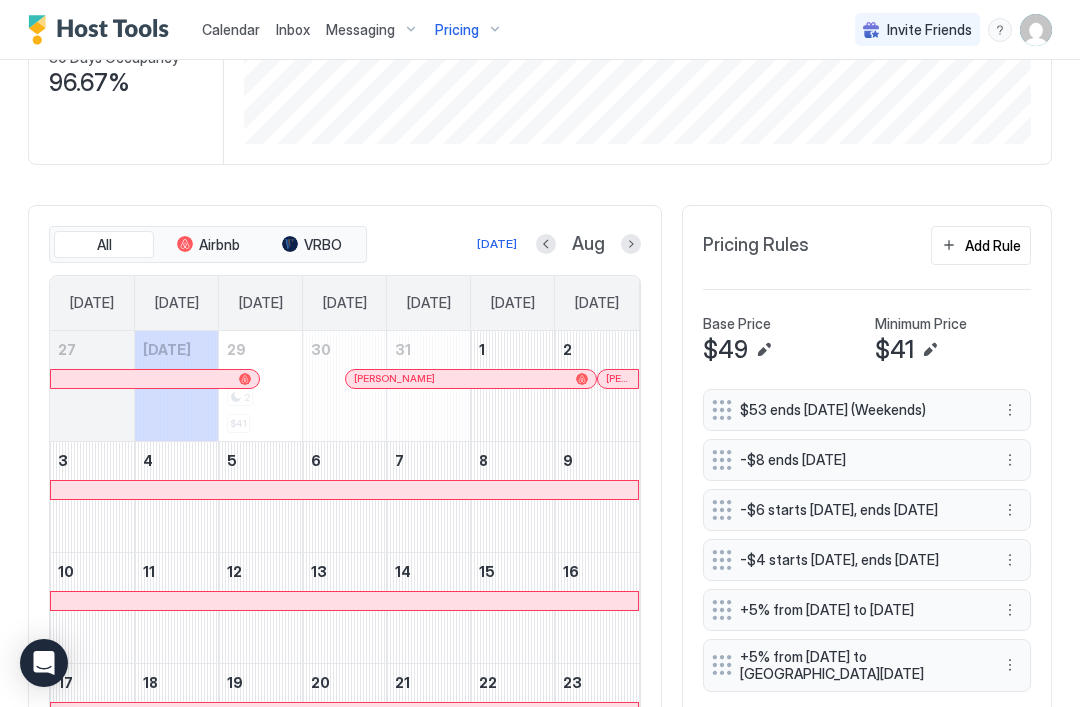 click at bounding box center [631, 244] 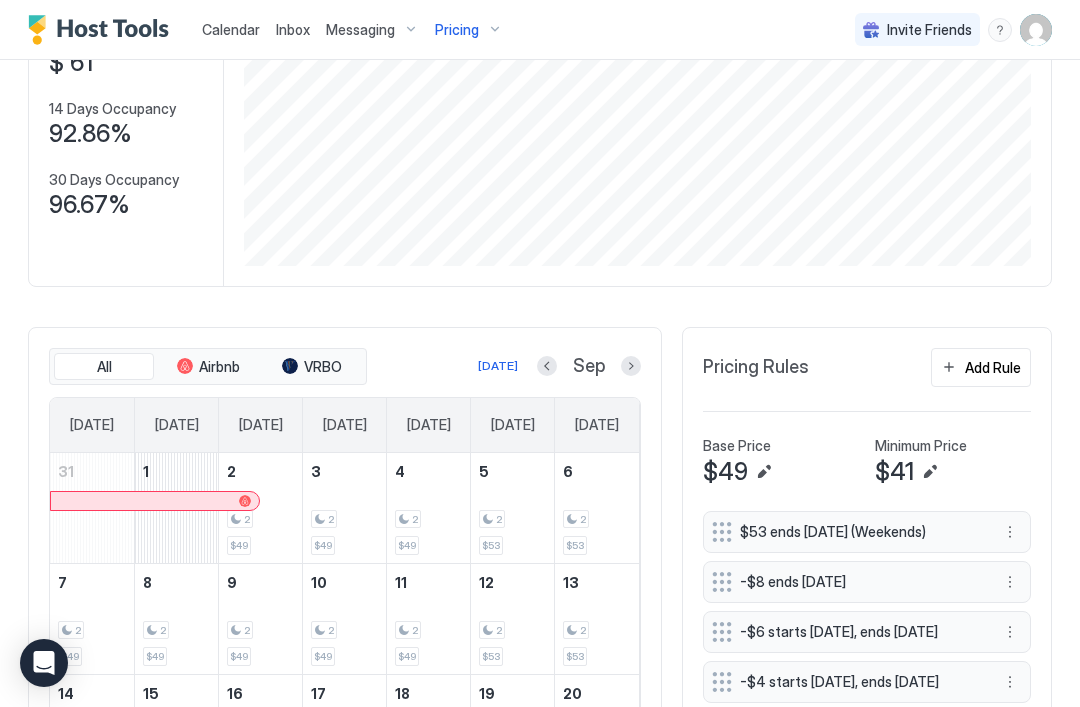 scroll, scrollTop: 215, scrollLeft: 0, axis: vertical 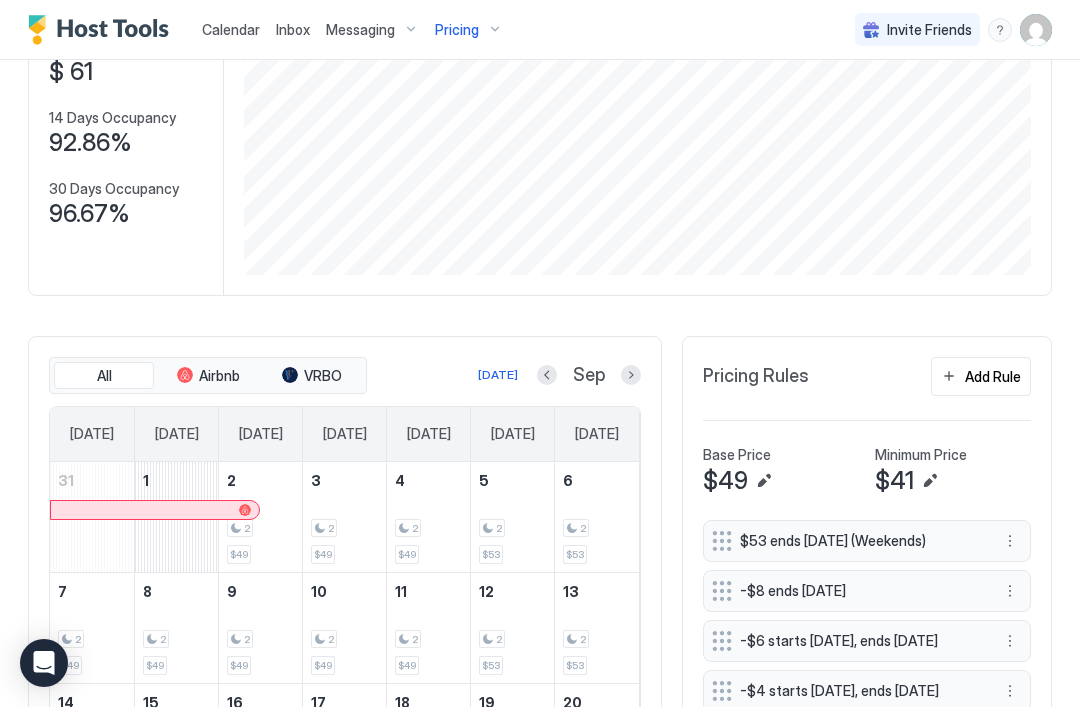 click at bounding box center [547, 375] 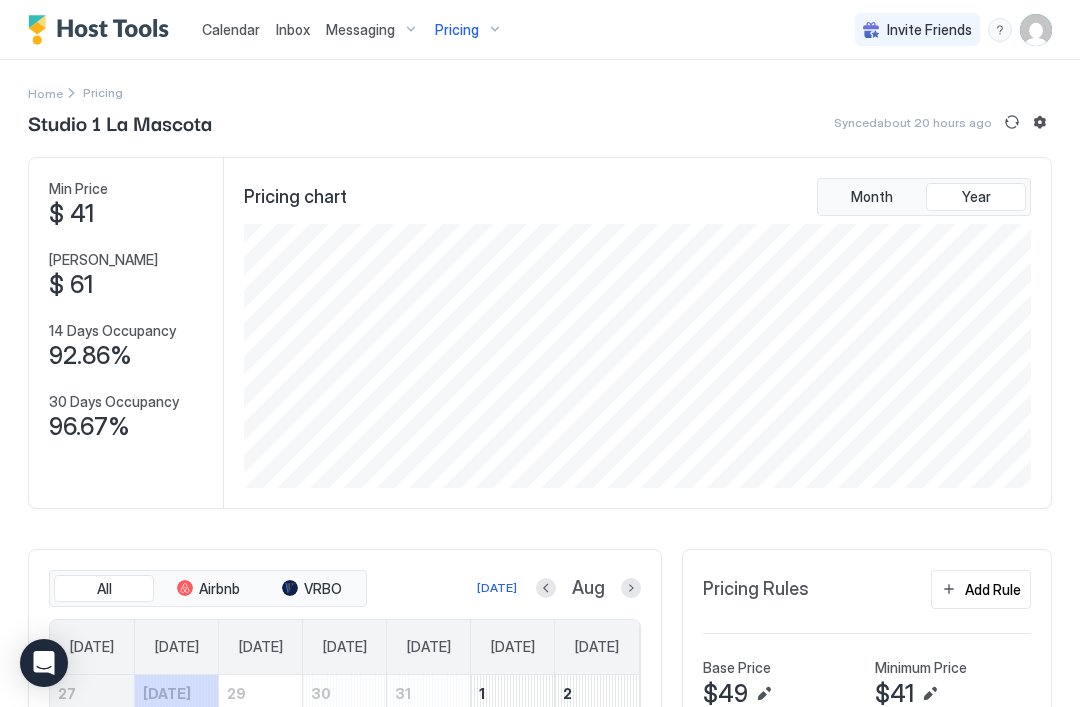 scroll, scrollTop: 1, scrollLeft: 0, axis: vertical 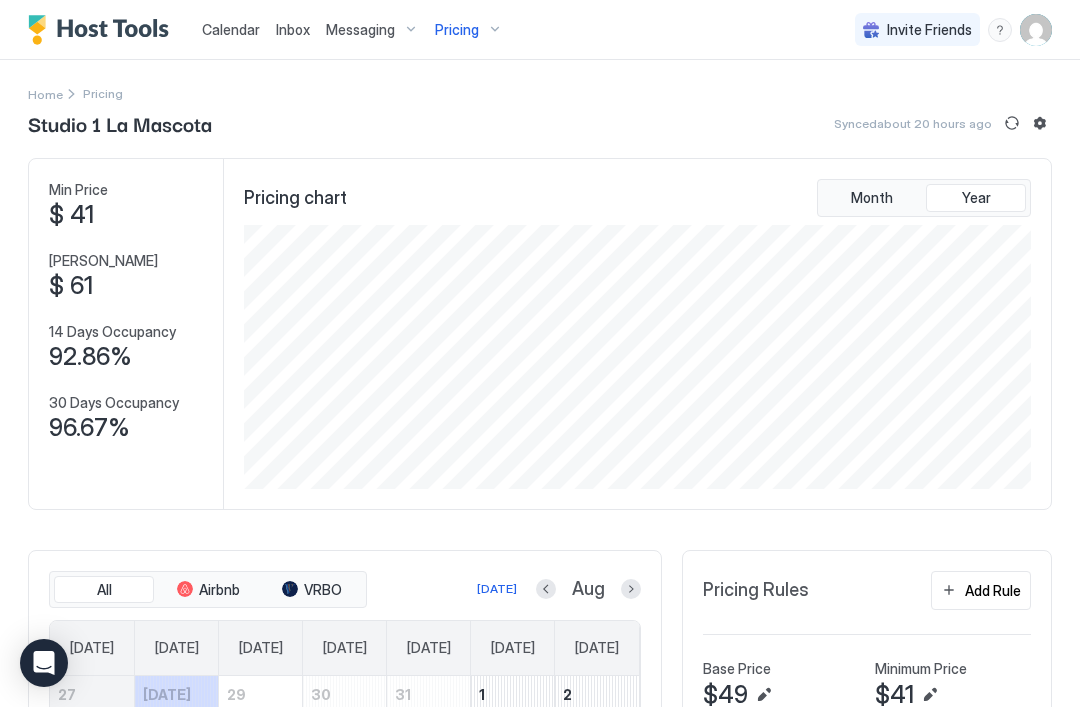 click on "Pricing" at bounding box center [469, 30] 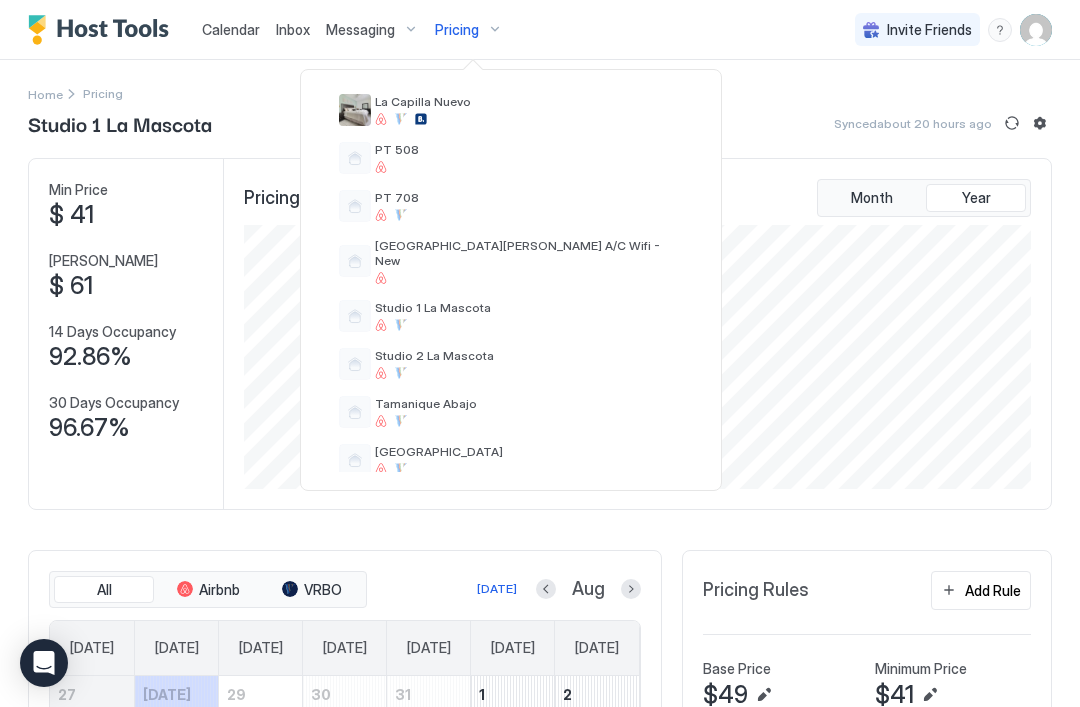 scroll, scrollTop: 616, scrollLeft: 0, axis: vertical 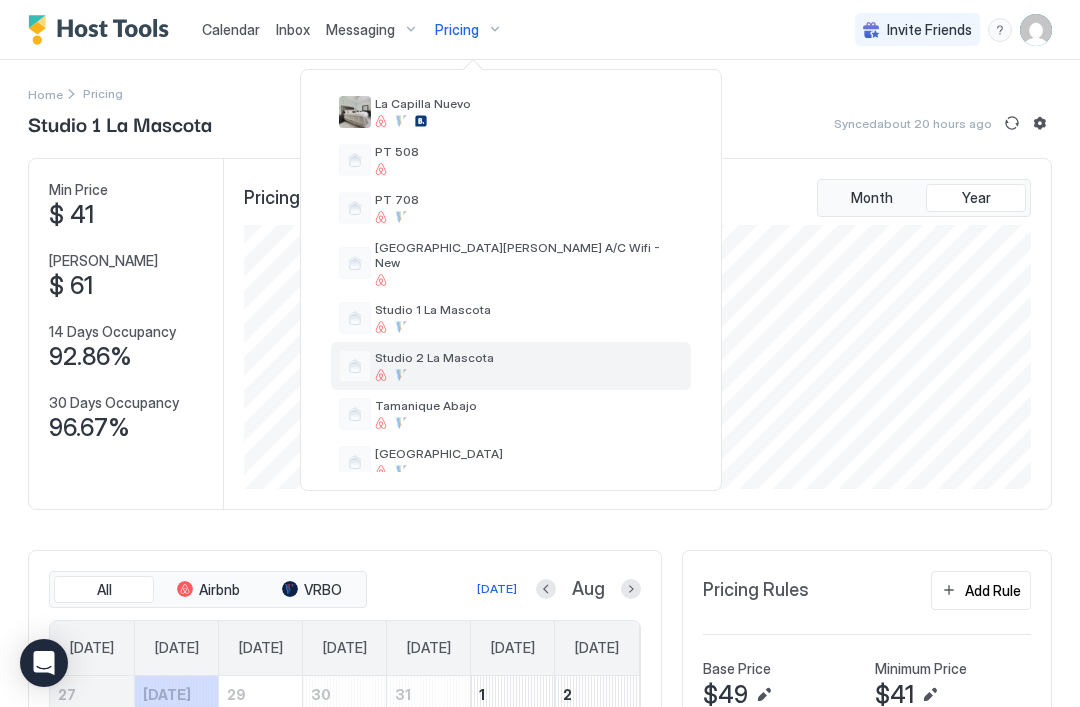 click on "Studio 2 La Mascota" at bounding box center (511, 366) 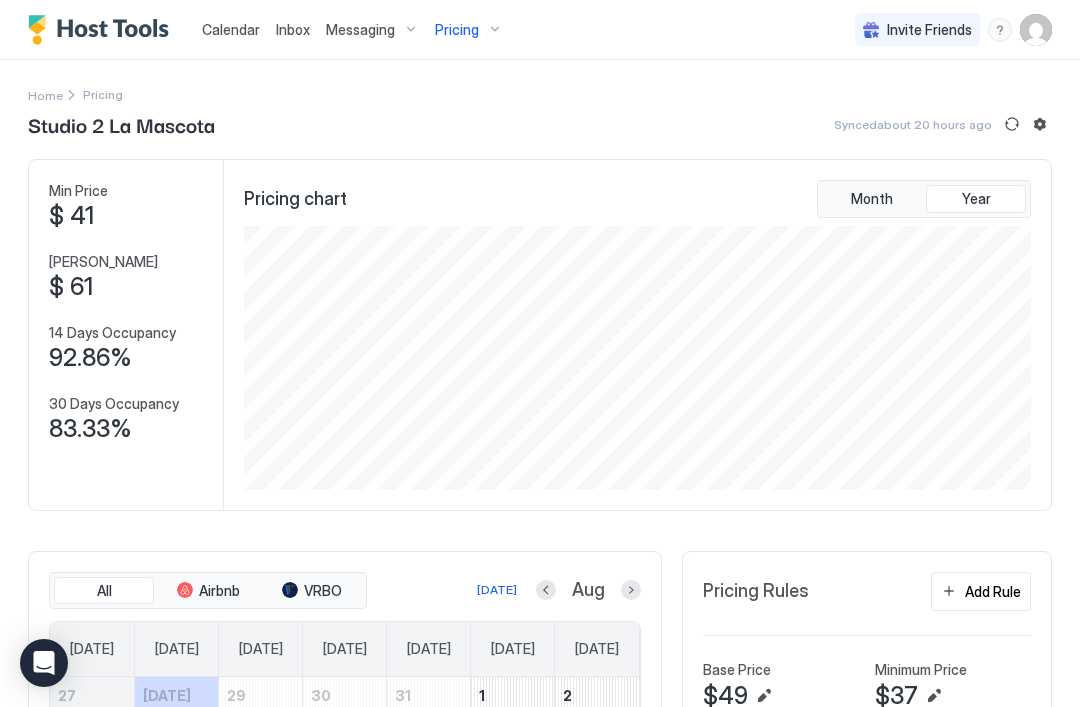 scroll, scrollTop: 0, scrollLeft: 0, axis: both 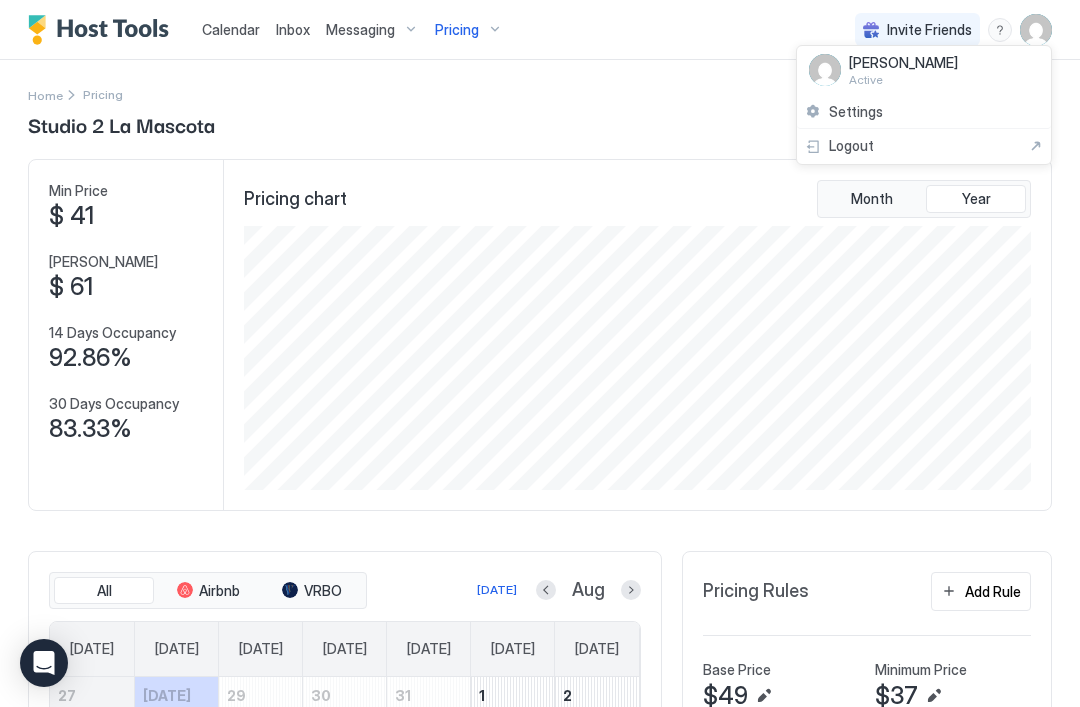 click on "Settings" at bounding box center (924, 112) 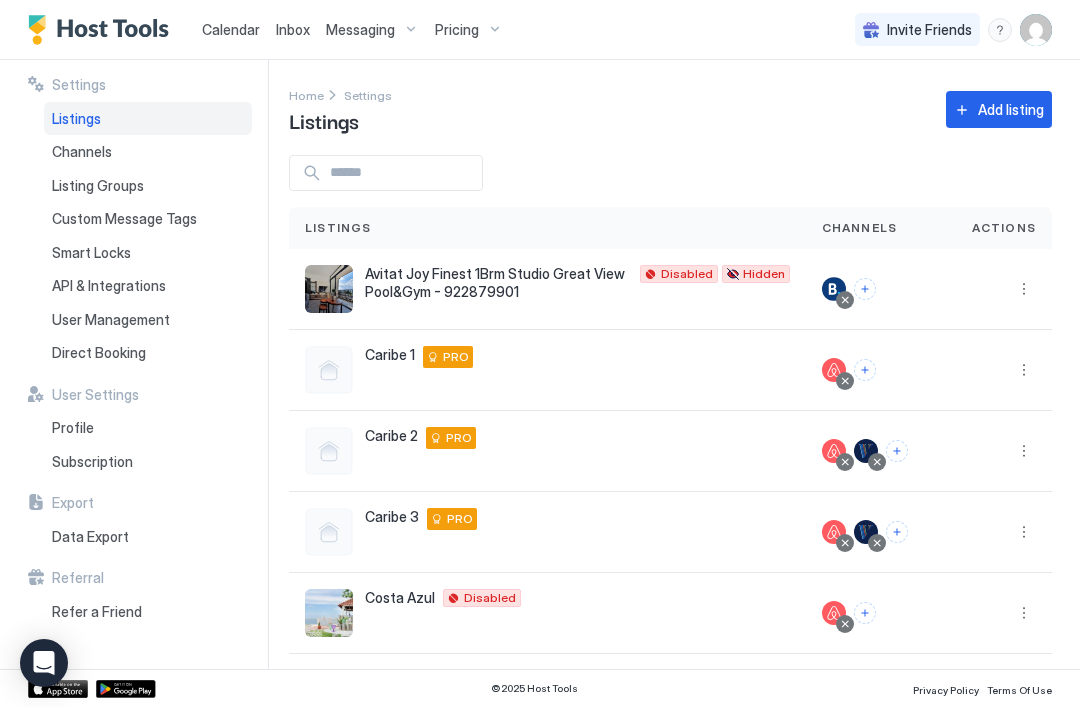 click at bounding box center [1036, 30] 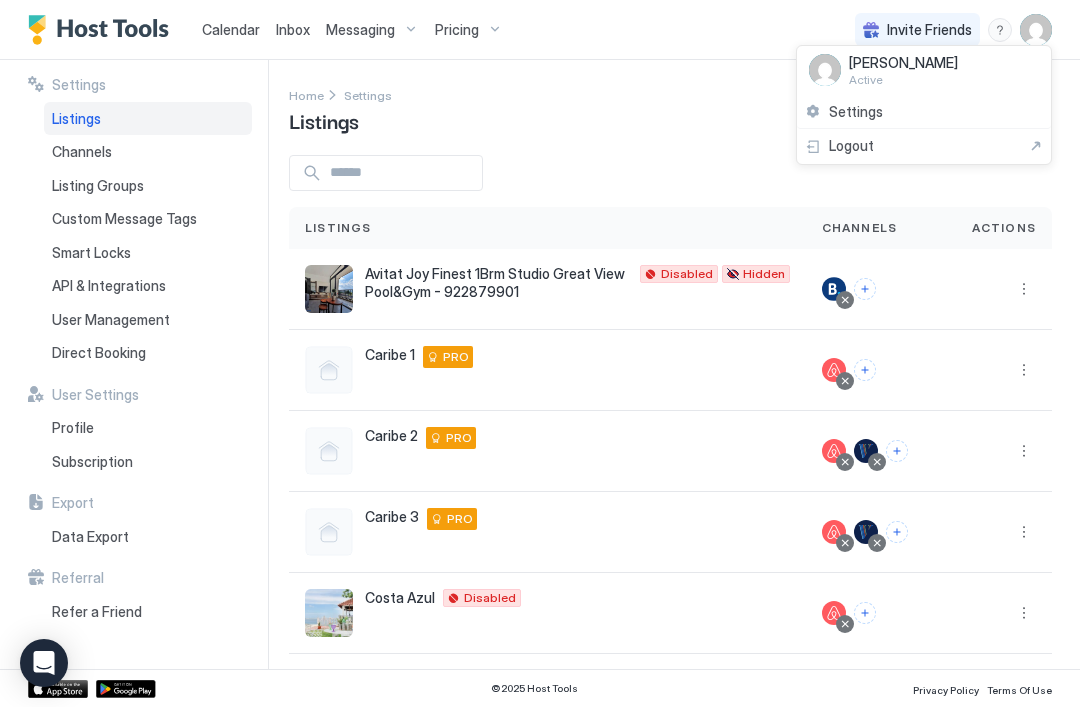 click on "Settings" at bounding box center [924, 112] 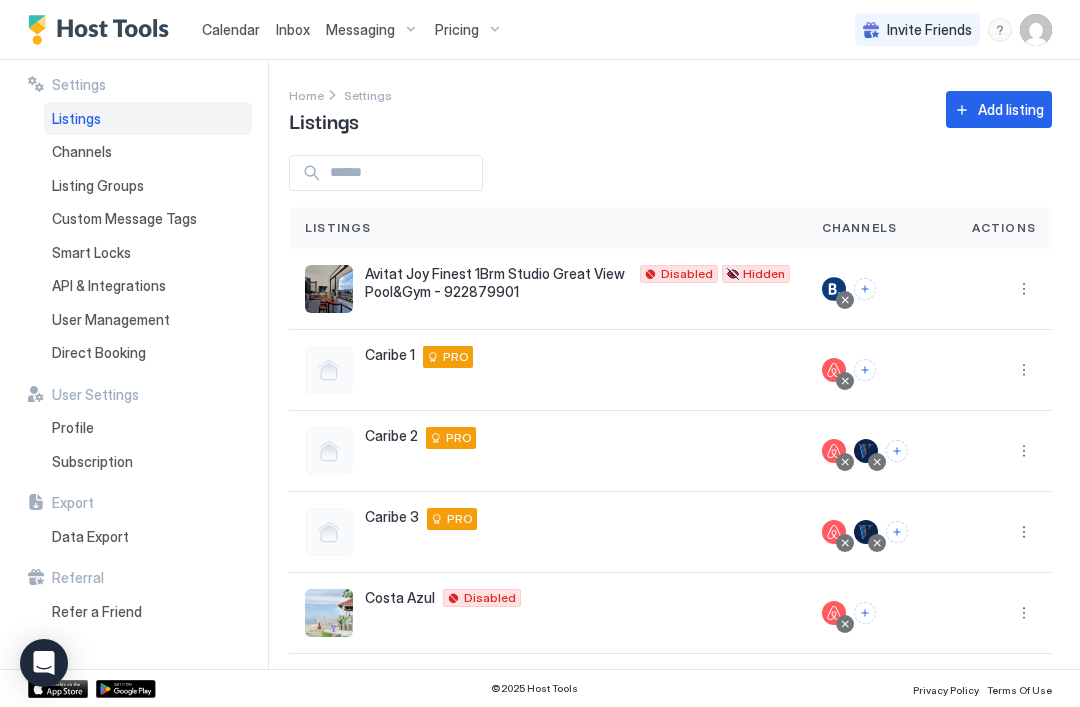 scroll, scrollTop: 0, scrollLeft: 0, axis: both 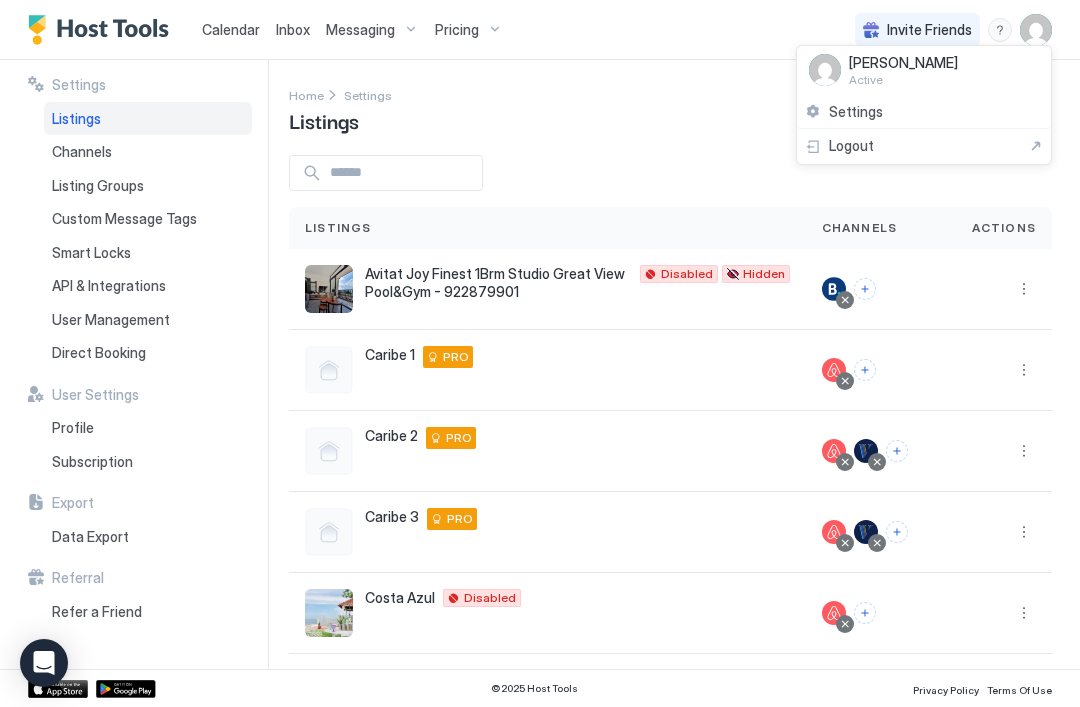 click on "Settings" at bounding box center (924, 112) 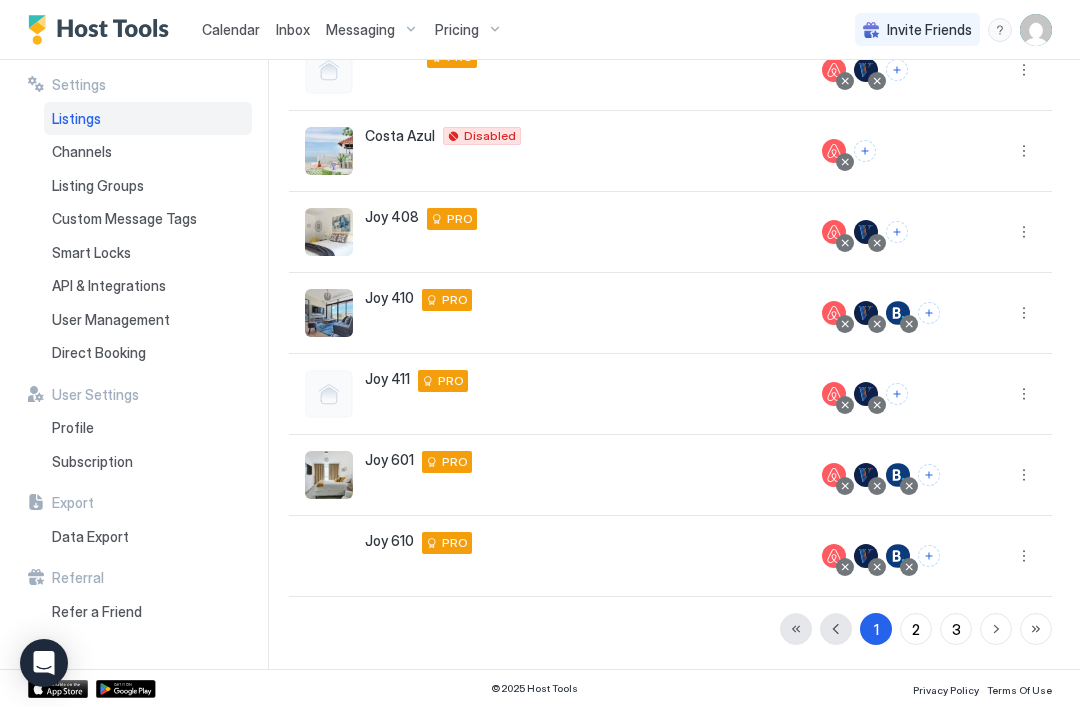 scroll, scrollTop: 462, scrollLeft: 0, axis: vertical 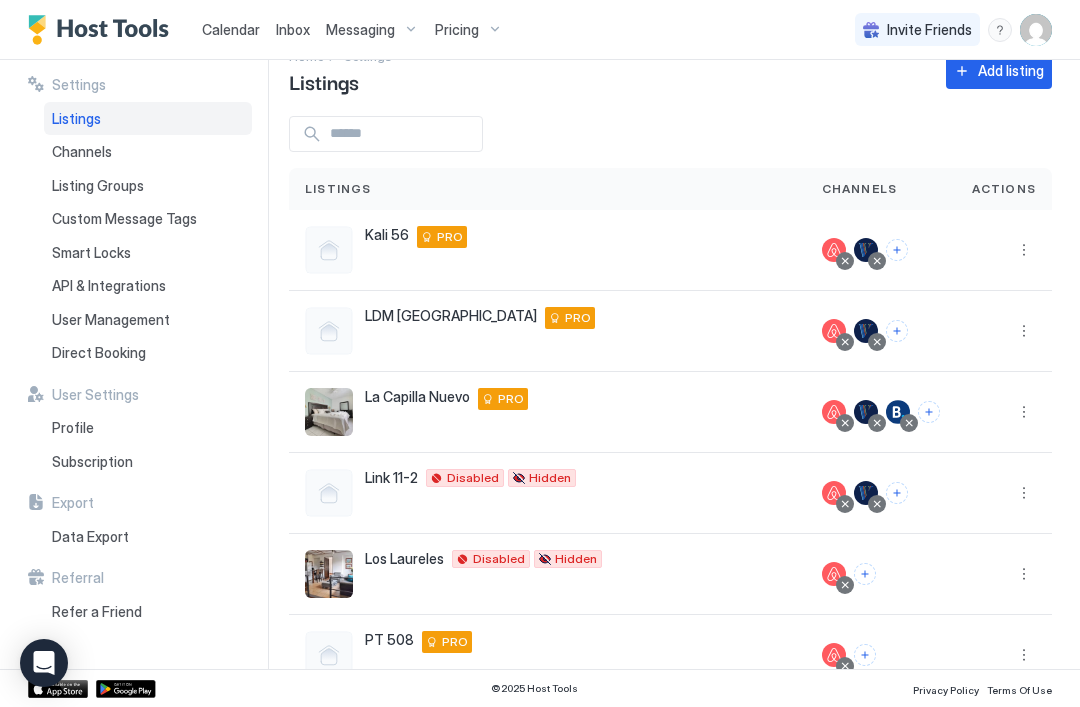 click at bounding box center [1024, 331] 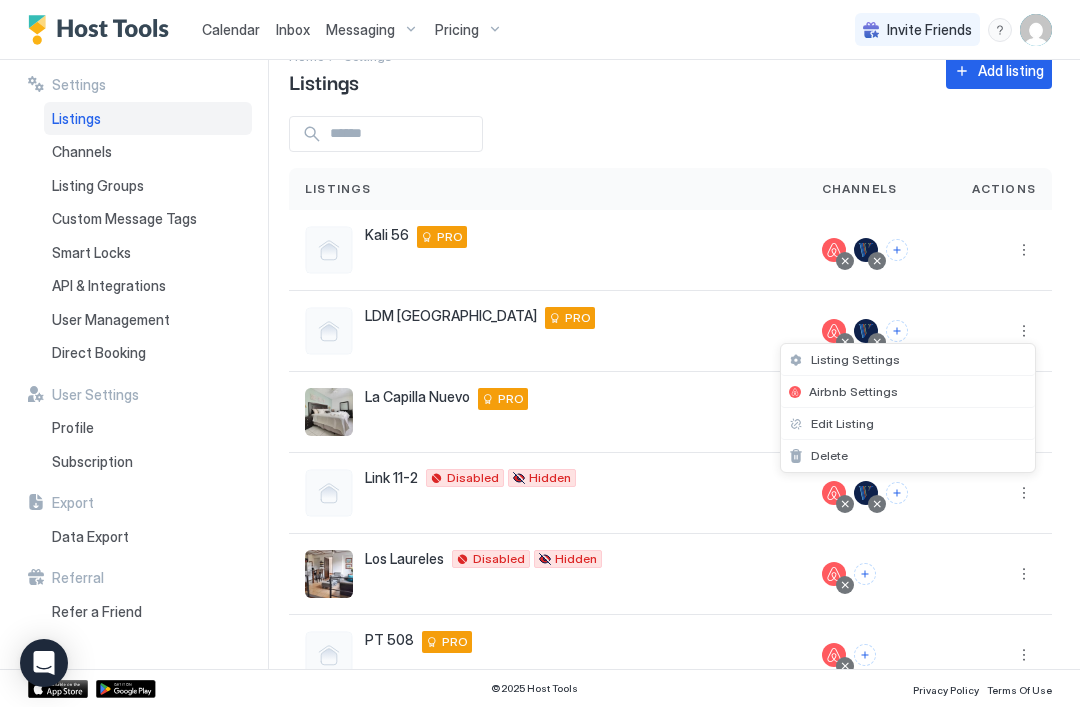 click on "Listing Settings" at bounding box center [908, 360] 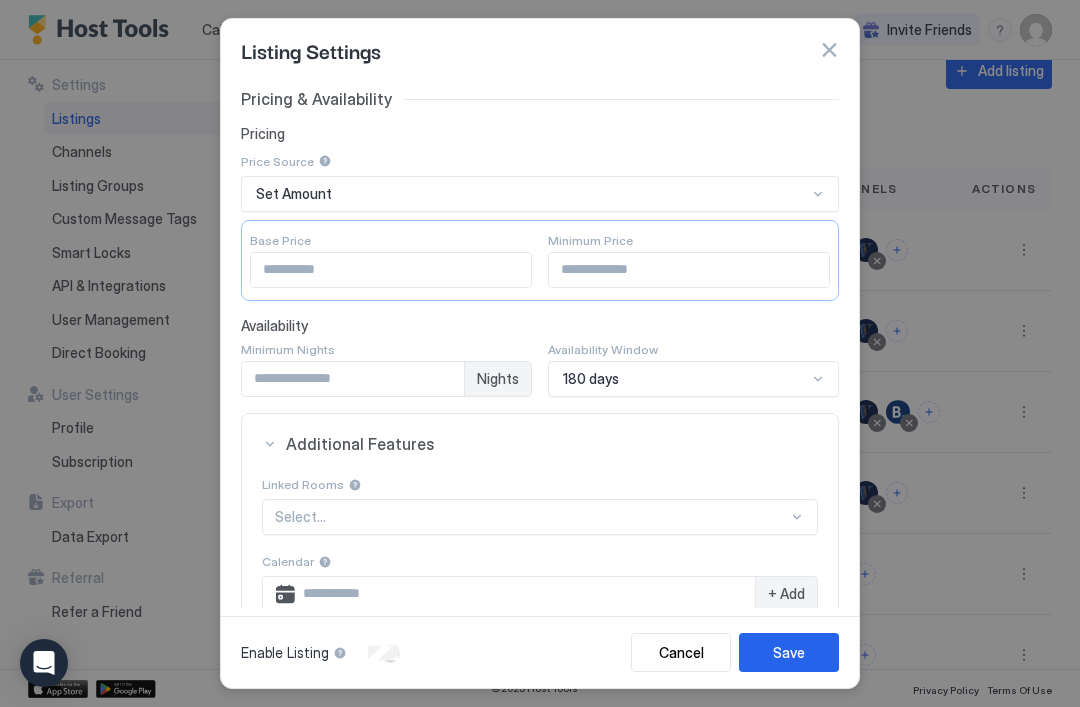 scroll, scrollTop: 55, scrollLeft: 0, axis: vertical 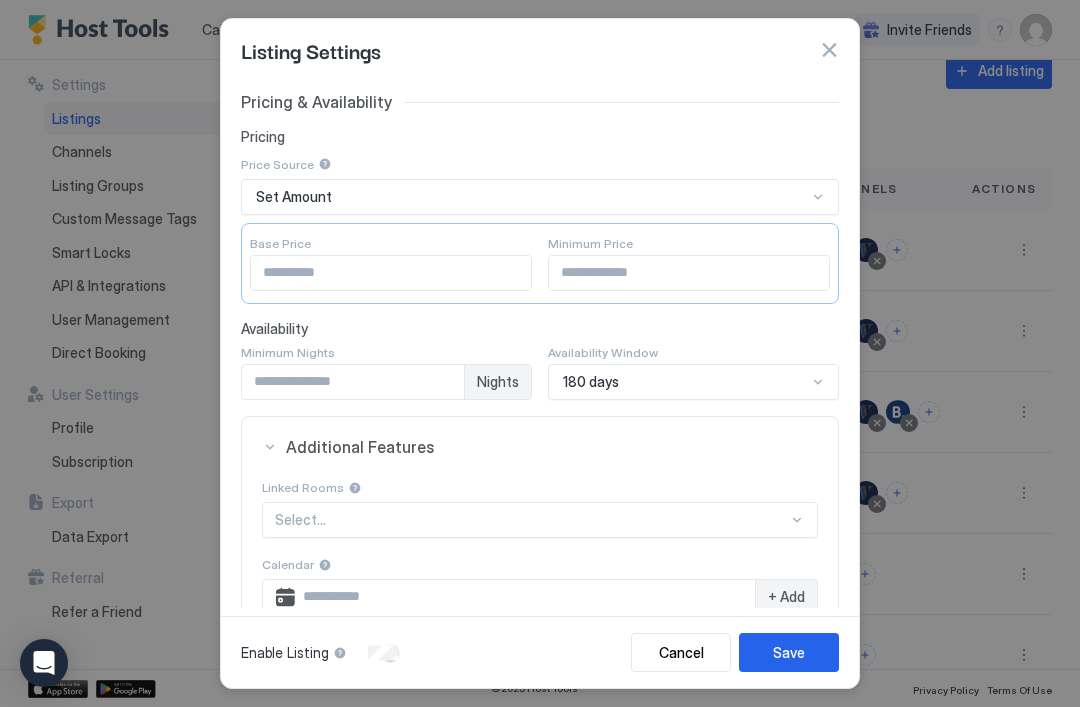 click on "Save" at bounding box center [789, 652] 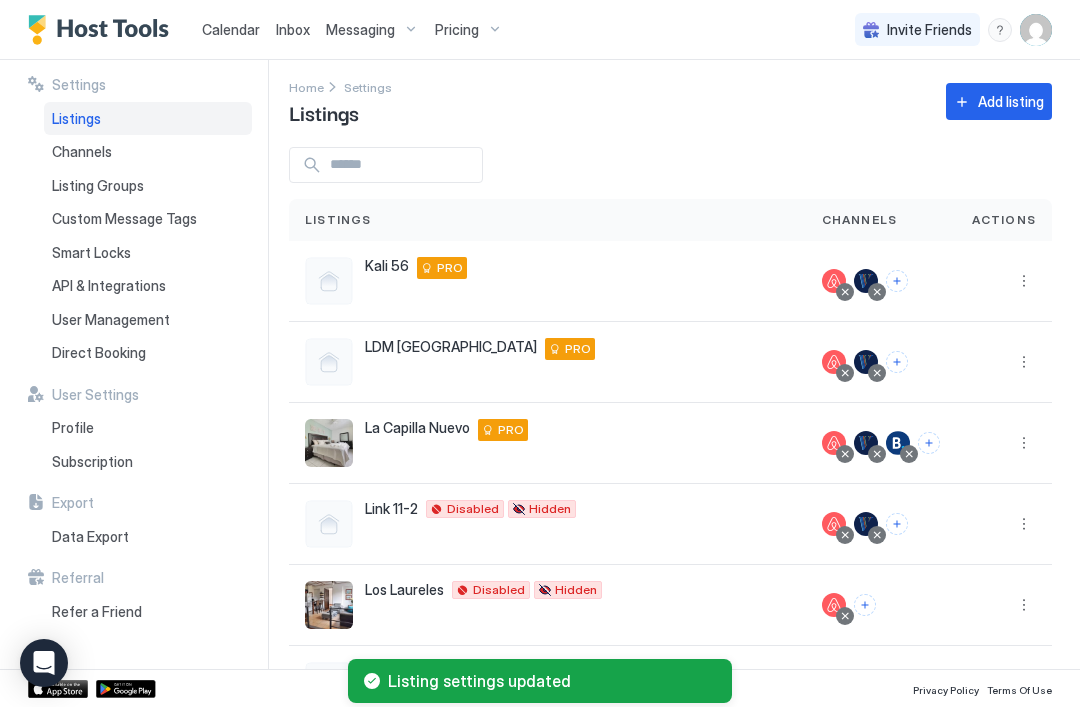 scroll, scrollTop: 9, scrollLeft: 0, axis: vertical 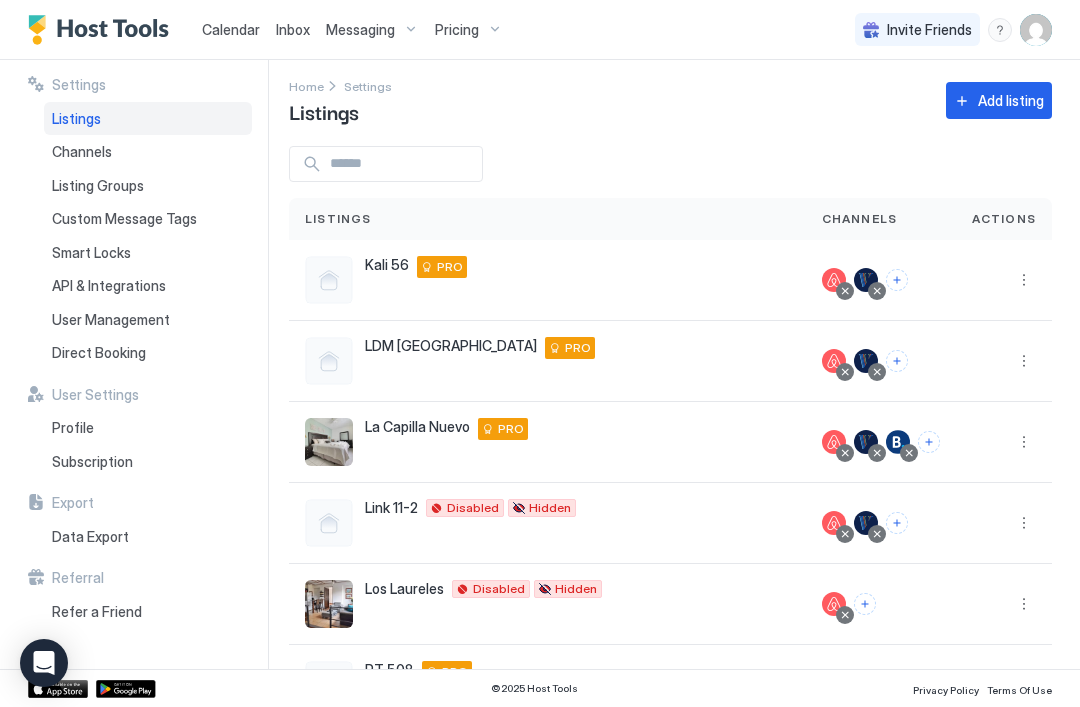 click at bounding box center (1024, 361) 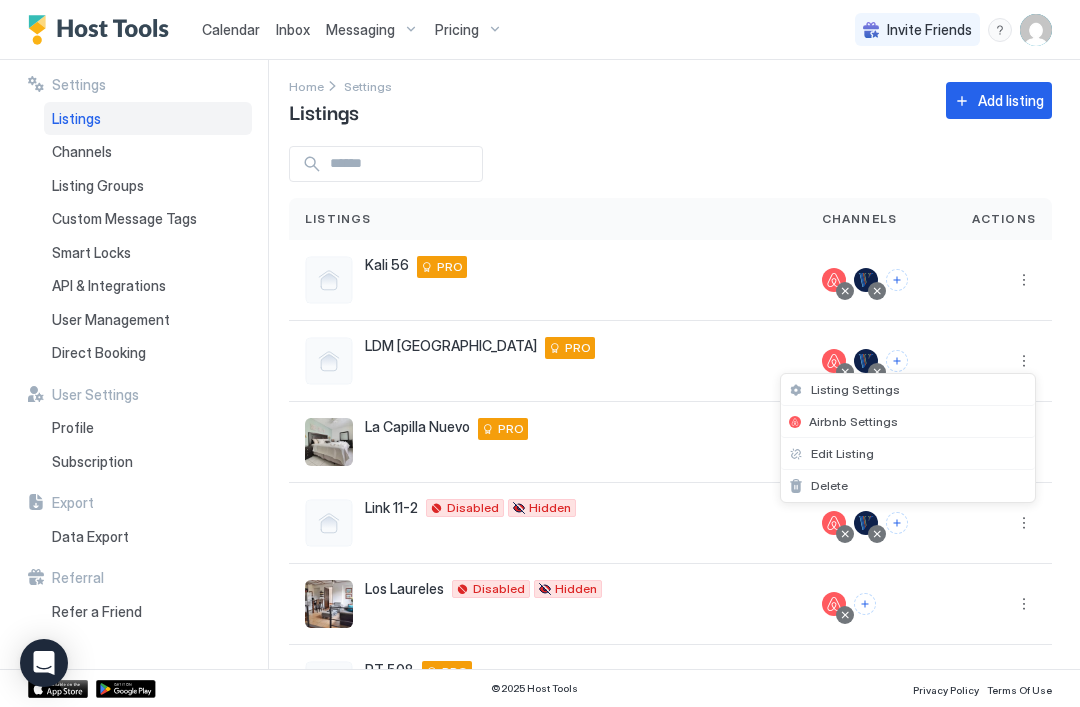 click on "Airbnb Settings" at bounding box center [908, 422] 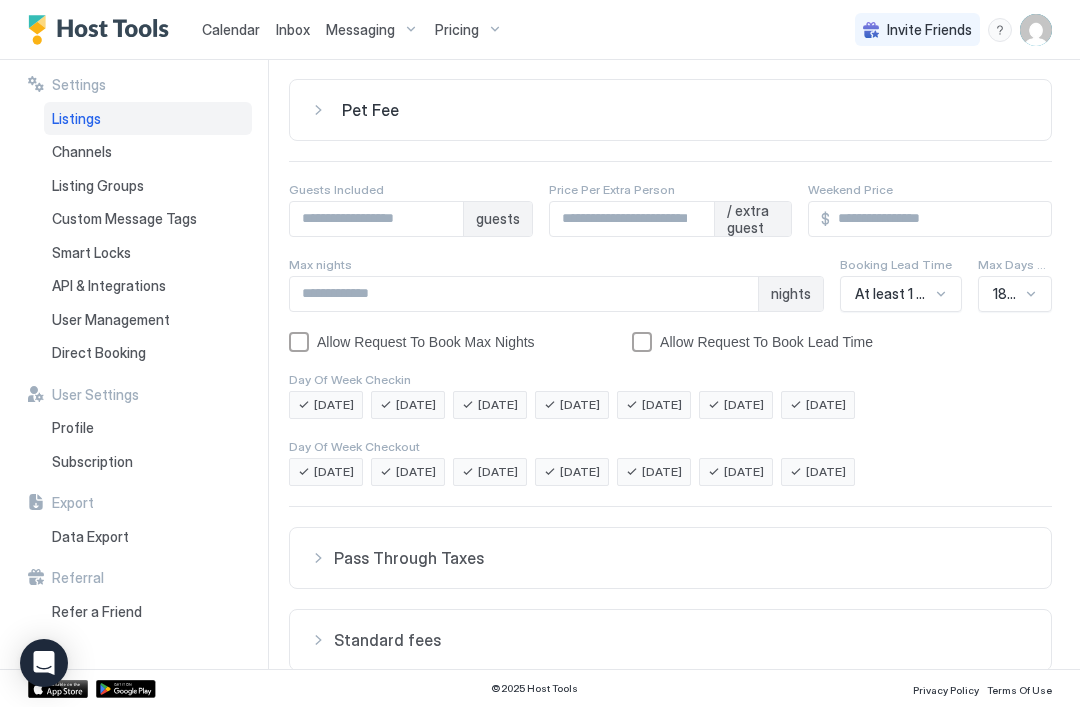 scroll, scrollTop: 161, scrollLeft: 0, axis: vertical 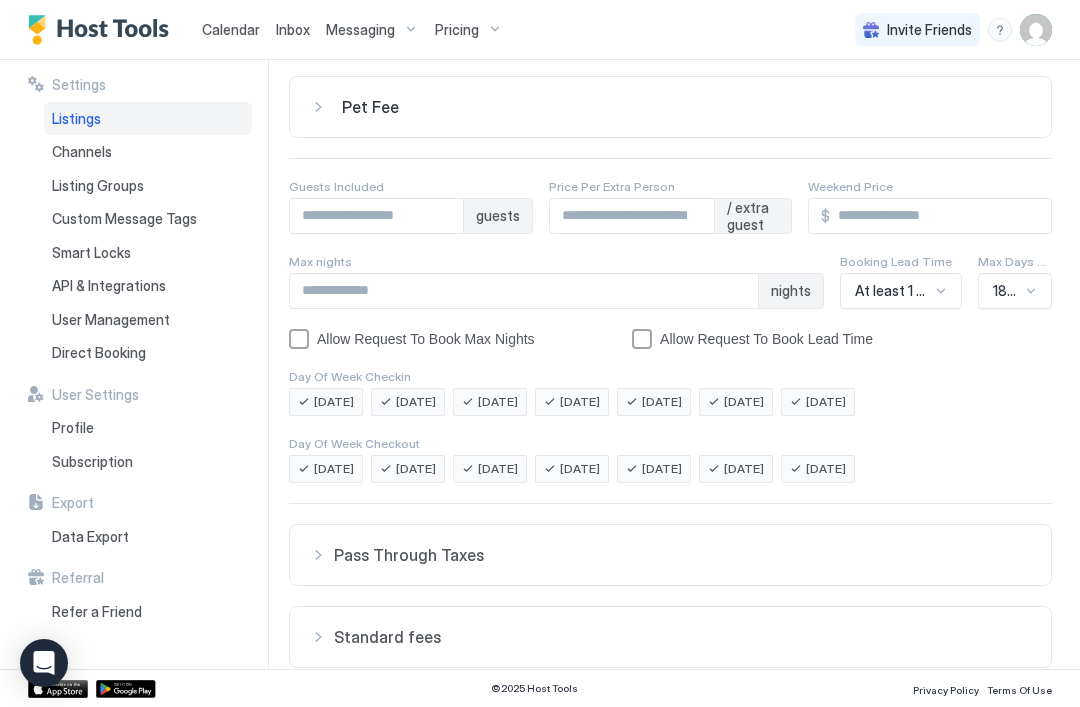 click on "**" at bounding box center [524, 291] 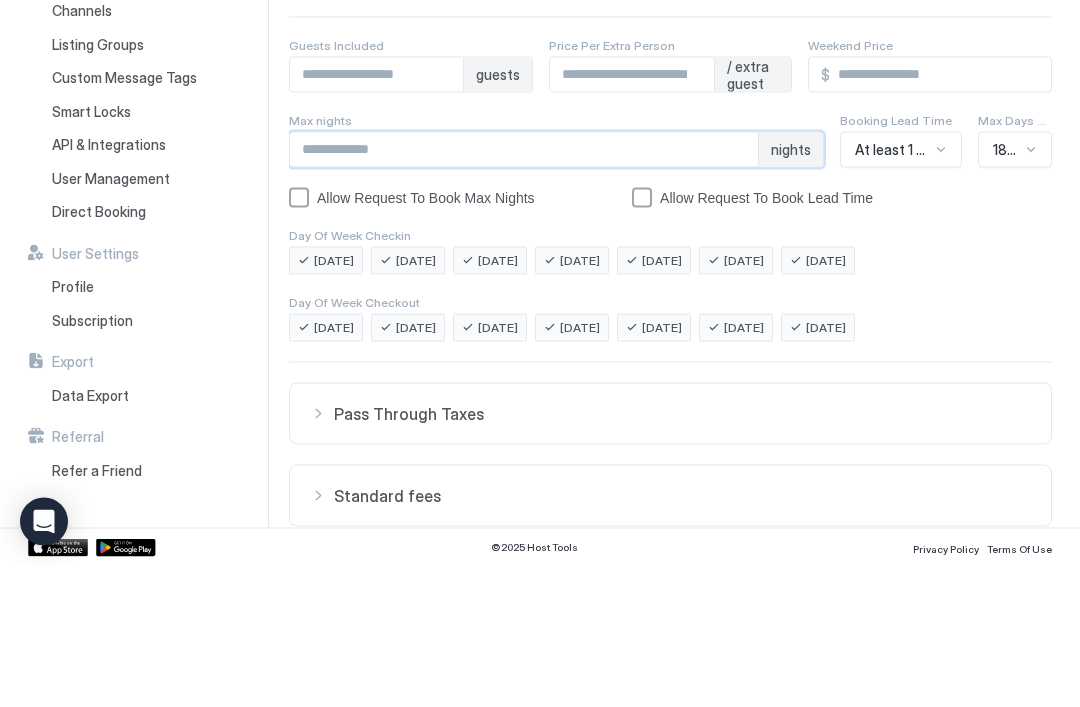 type on "*" 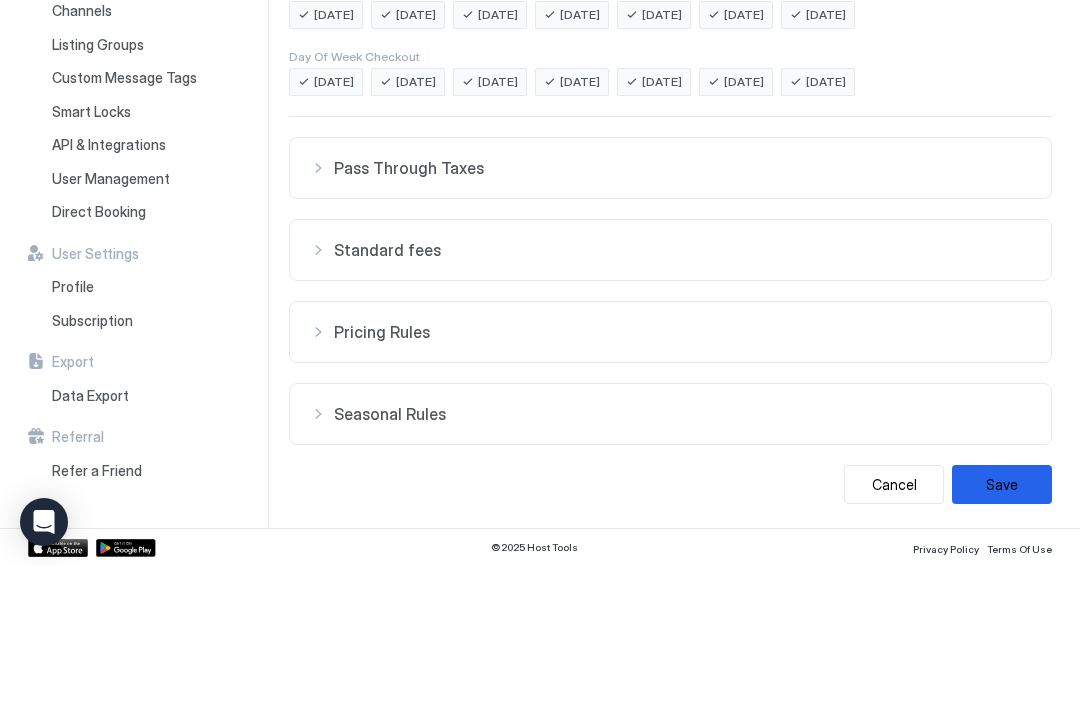 scroll, scrollTop: 407, scrollLeft: 0, axis: vertical 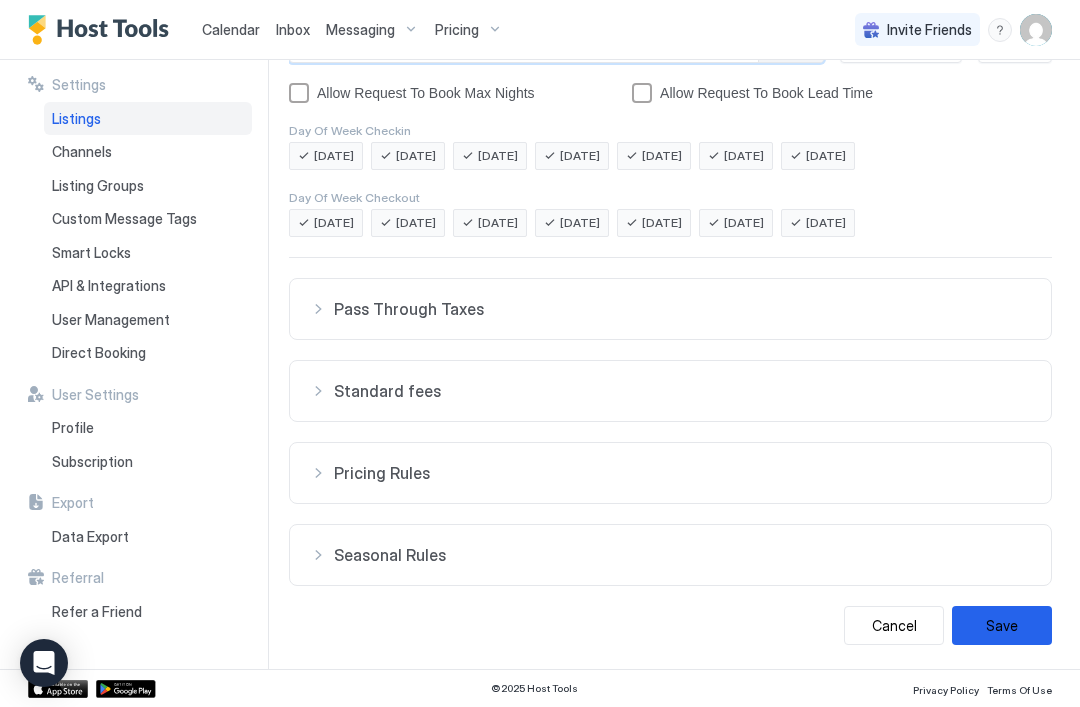 type on "**" 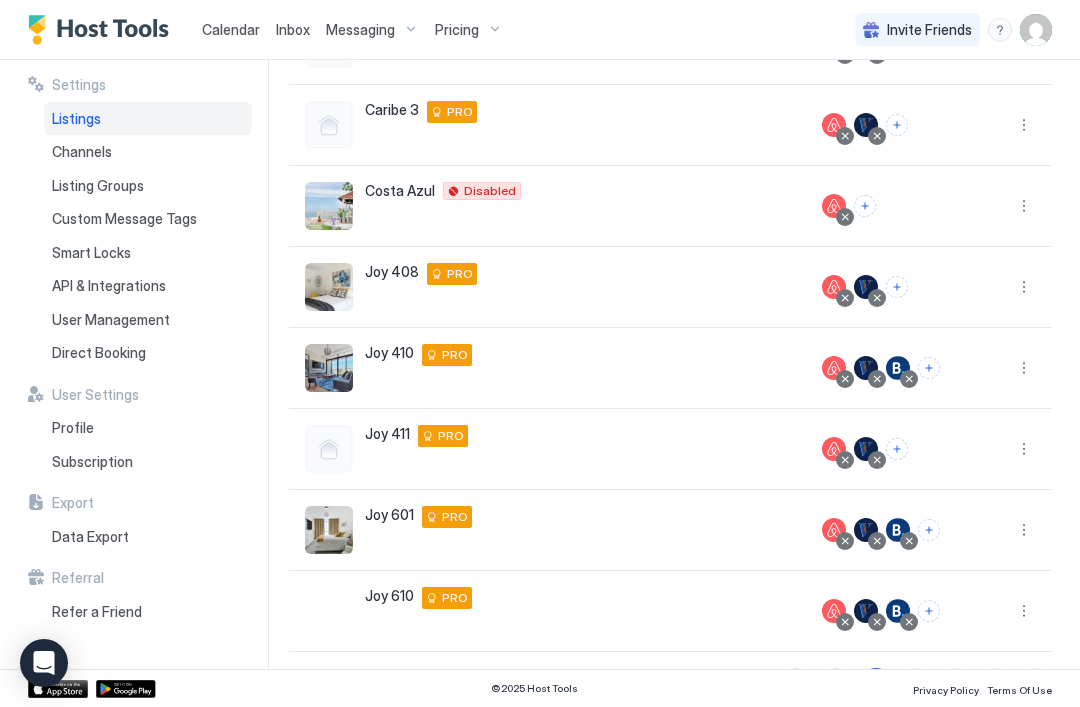click on "Calendar" at bounding box center (231, 29) 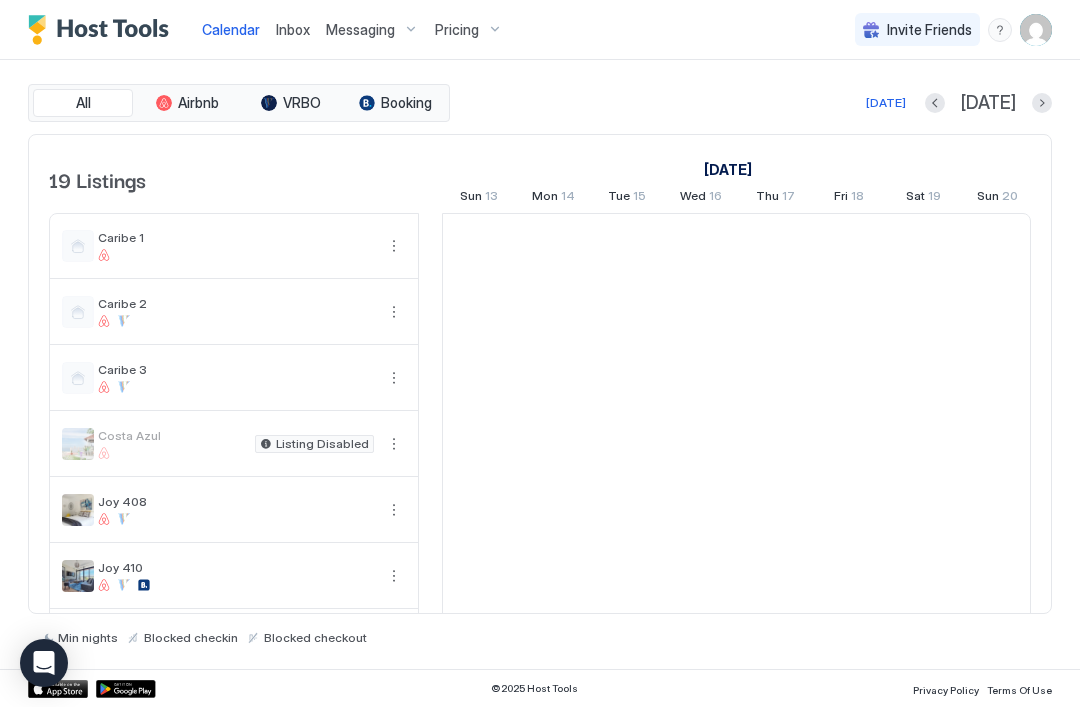 scroll, scrollTop: 0, scrollLeft: 1111, axis: horizontal 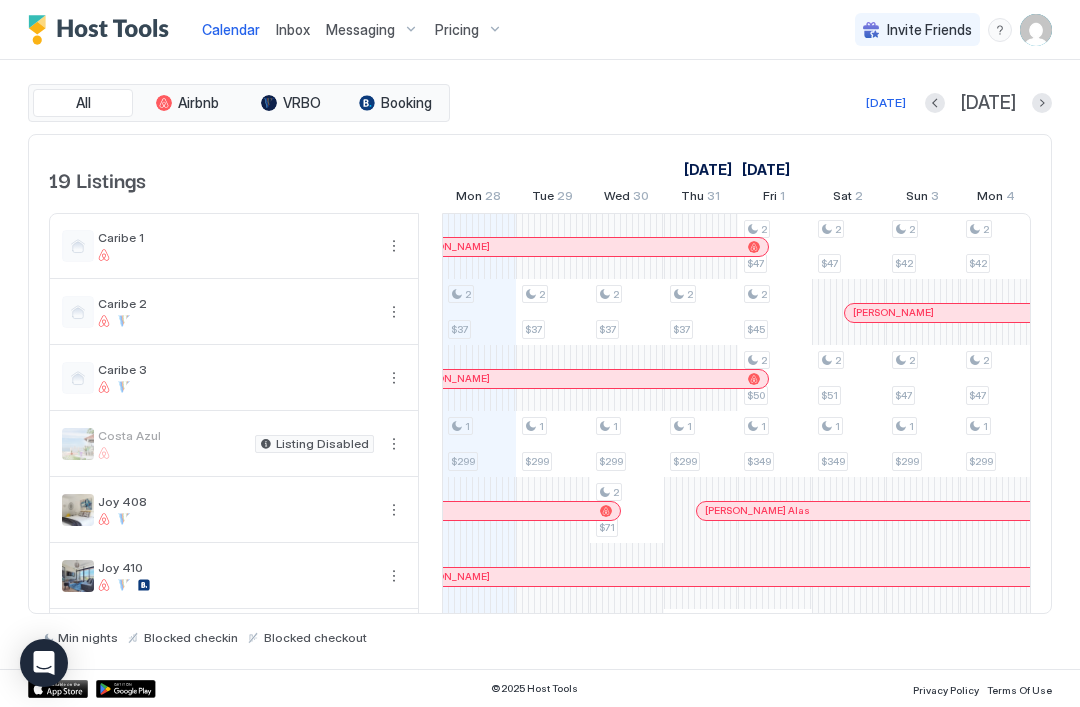 click on "Calendar" at bounding box center [231, 29] 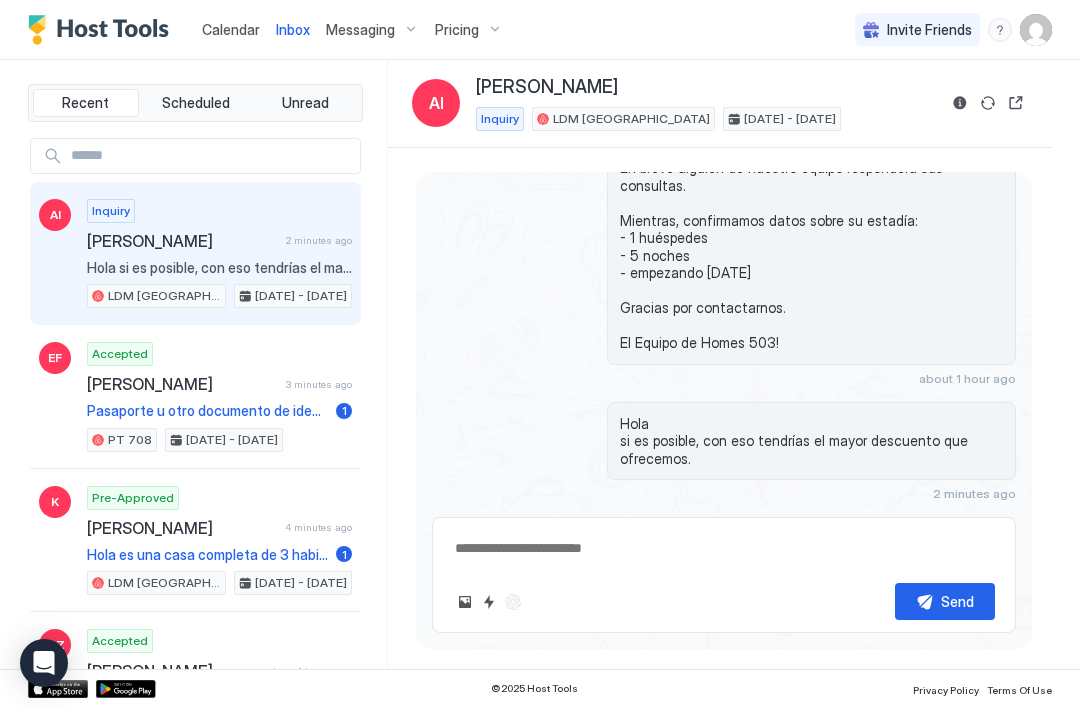 scroll, scrollTop: 214, scrollLeft: 0, axis: vertical 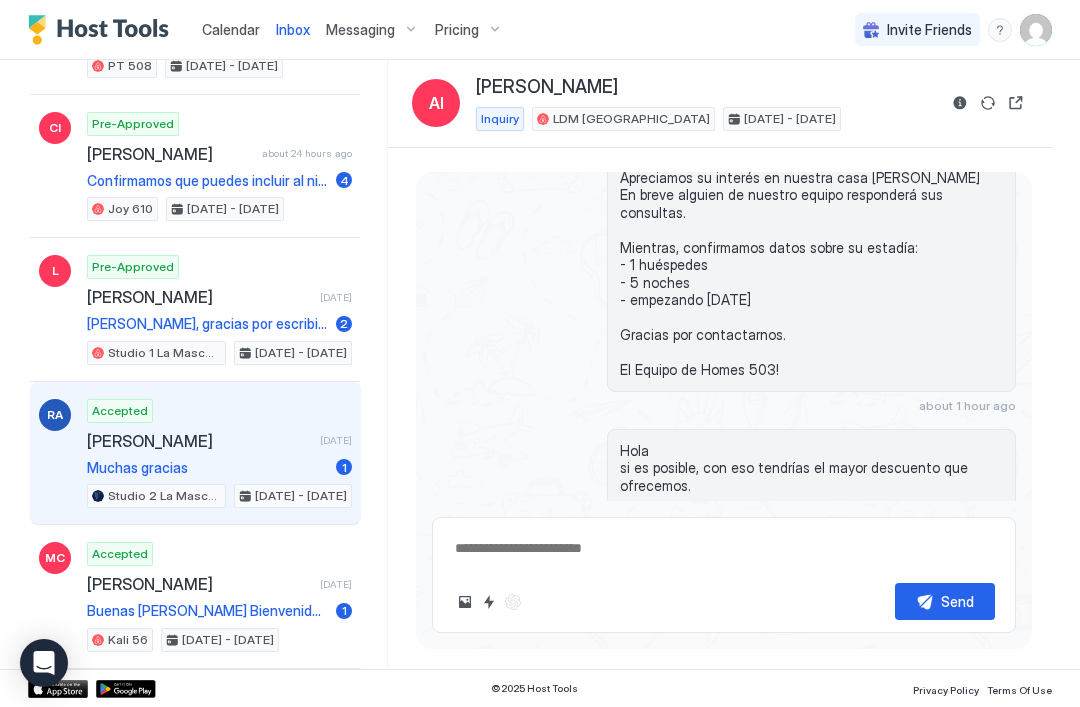 click on "[PERSON_NAME]" at bounding box center (199, 441) 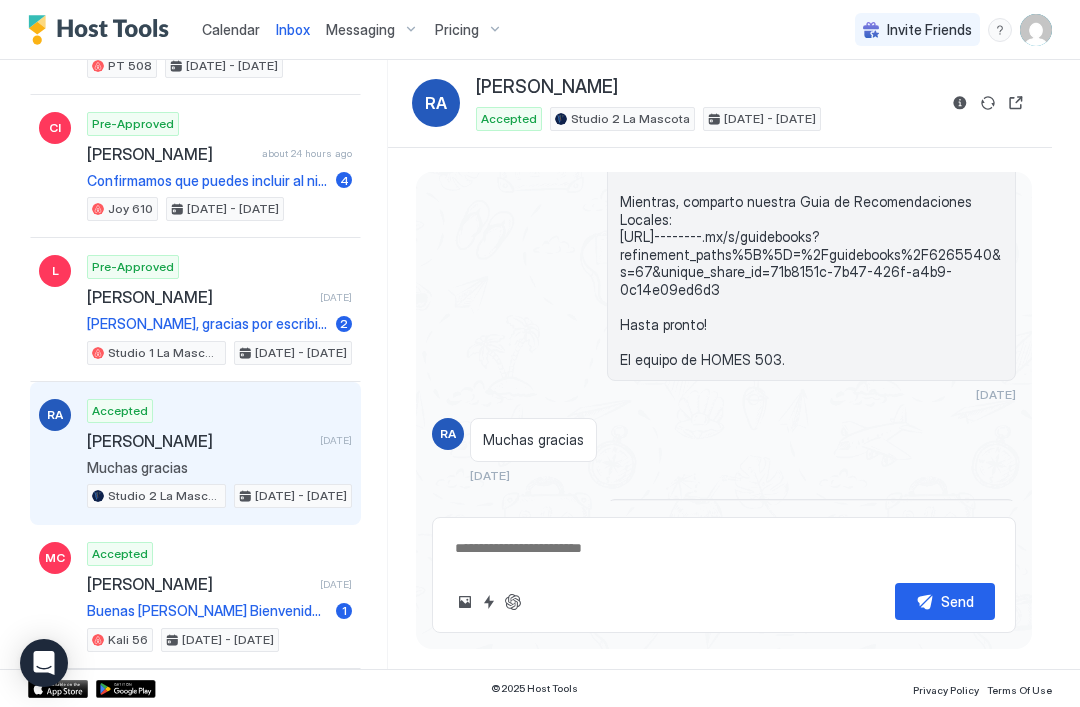 click on "Calendar Inbox Messaging Pricing Invite Friends JE Recent Scheduled Unread AI Inquiry [PERSON_NAME] 3 minutes ago Hola
si es posible, con eso tendrías el mayor descuento que ofrecemos. LDM Viena  [DATE] - [DATE] EF Accepted [PERSON_NAME] 3 minutes ago [PERSON_NAME] u otro documento de identidad.
Usa el formulario (enviado en mensaje anterior) para completar la información. 1 PT 708 [DATE] - [DATE] K Pre-Approved [PERSON_NAME] 5 minutes ago Hola
es una casa completa de 3 habitaciones, no hay espacios compartidos. 1 LDM Viena  [DATE] - [DATE] OZ Accepted [PERSON_NAME] about 4 hours ago La bolsa azul es suavizante para ropa
Y la botella morada es desinfectante para piso. 20 Studio 1 La Mascota [DATE] - [DATE] ME Accepted May [PERSON_NAME] about 6 hours ago Informando que hemos enviado el reporte a lobby
Te pedimos que se respeten las reglas del edificio,el no debe quedarse a dormir en el departamento, de ser necesario puedes modificar tu estadía a 2 personas.
Agradecemos tu comprensión. 13 PT 508 [DATE] - [DATE] JA 8" at bounding box center [540, 353] 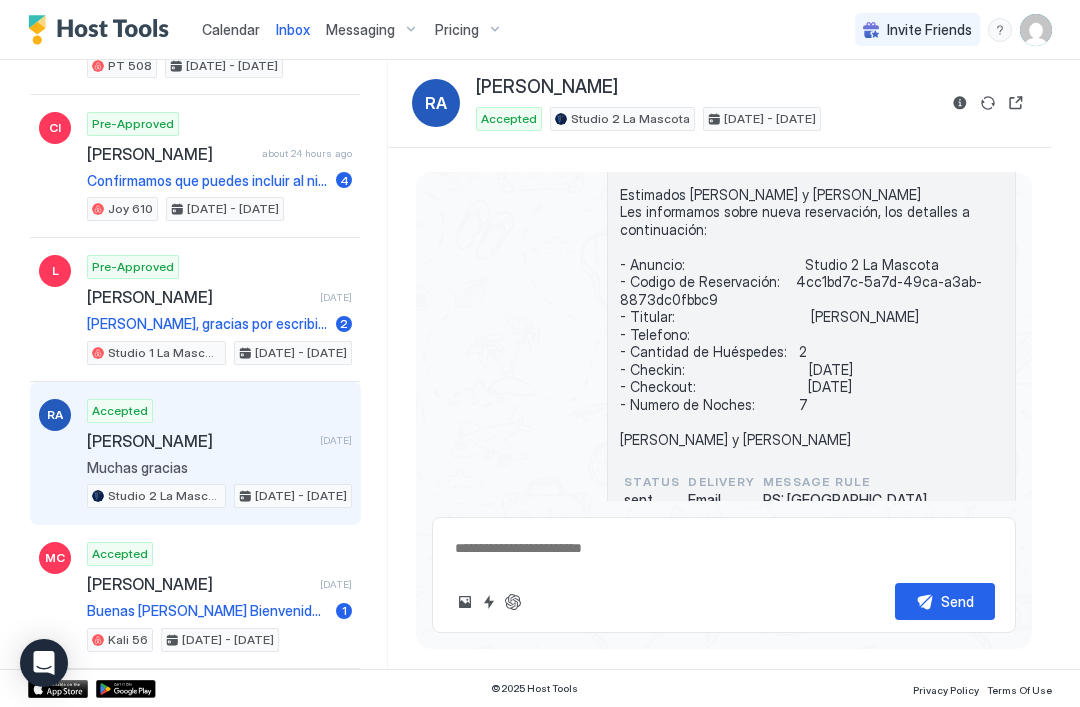 scroll, scrollTop: 584, scrollLeft: 0, axis: vertical 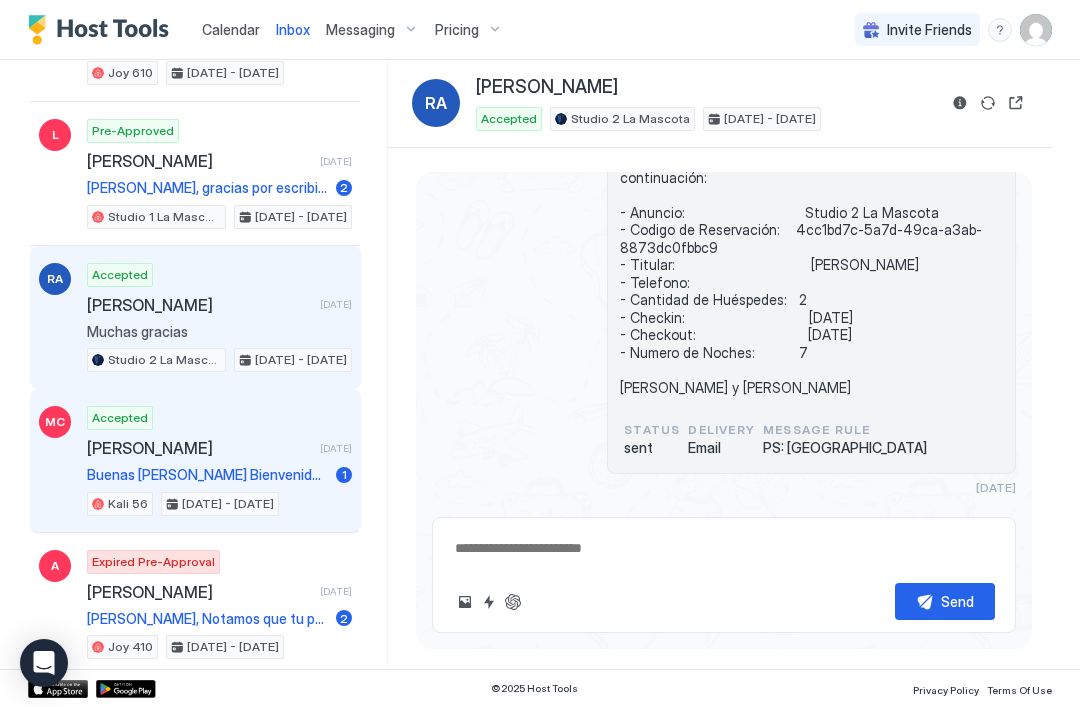 click on "[PERSON_NAME]" at bounding box center [199, 448] 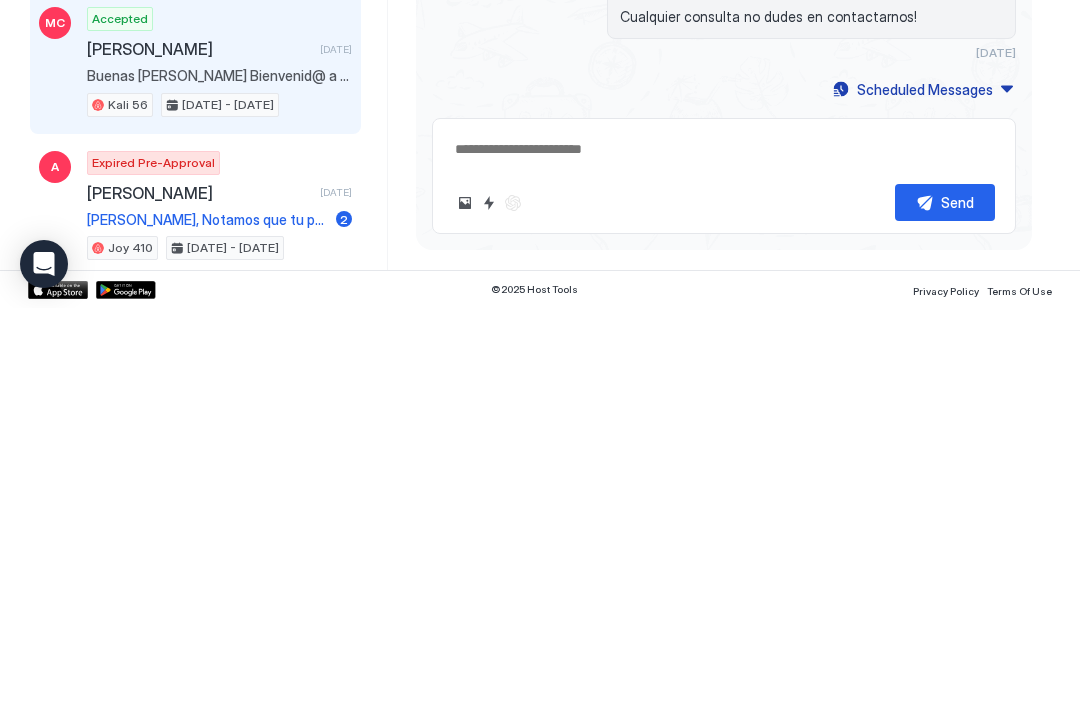 scroll, scrollTop: 525, scrollLeft: 0, axis: vertical 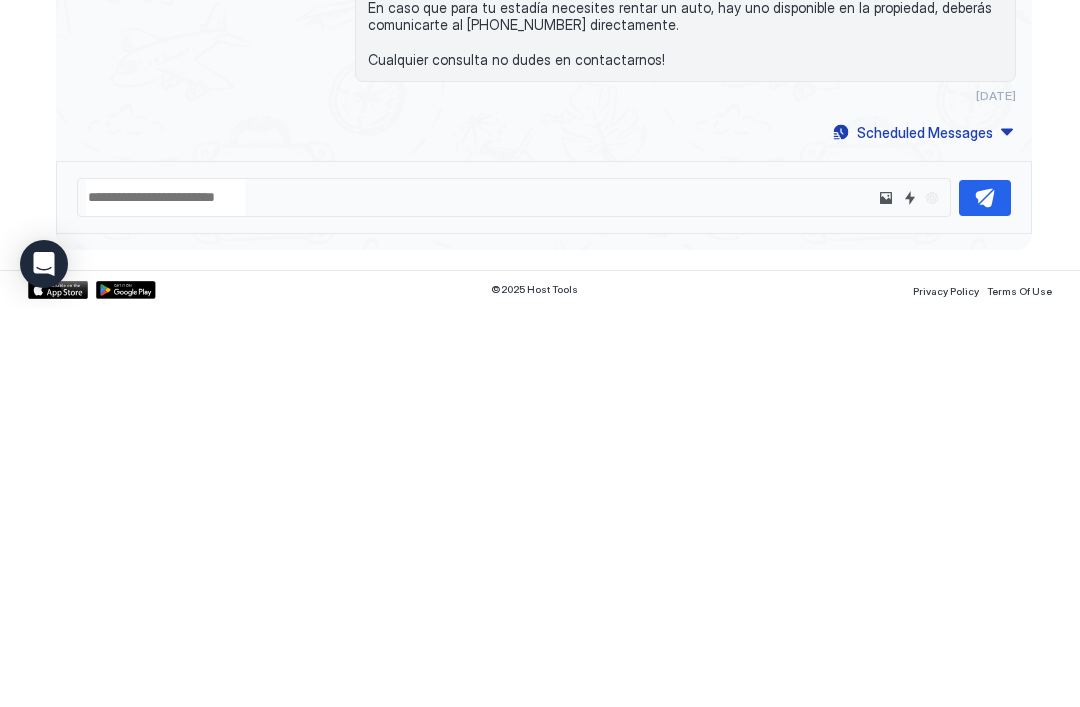 type on "*" 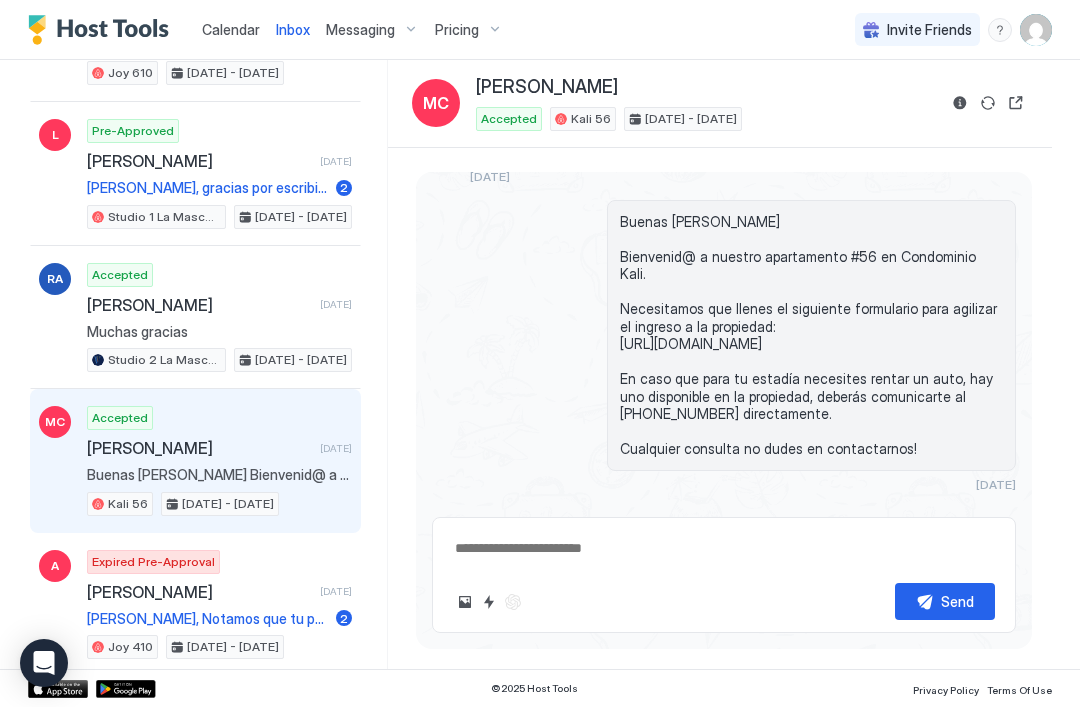 scroll, scrollTop: 525, scrollLeft: 0, axis: vertical 